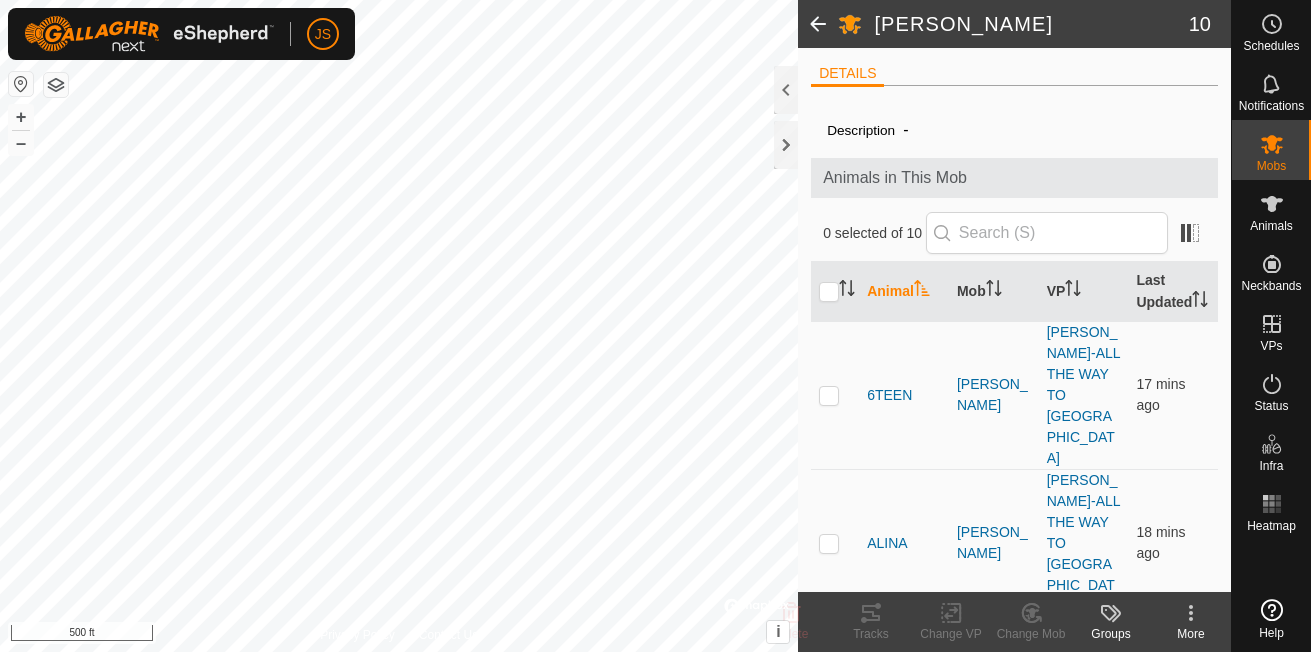 scroll, scrollTop: 0, scrollLeft: 0, axis: both 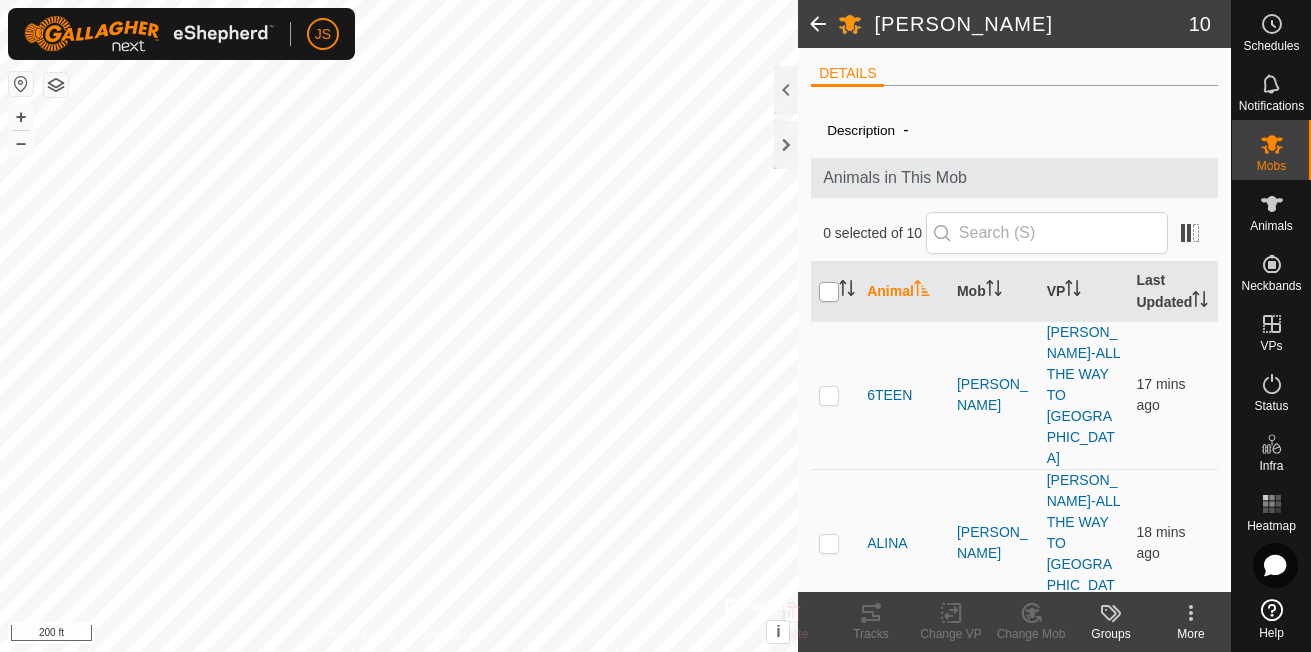 click at bounding box center [829, 292] 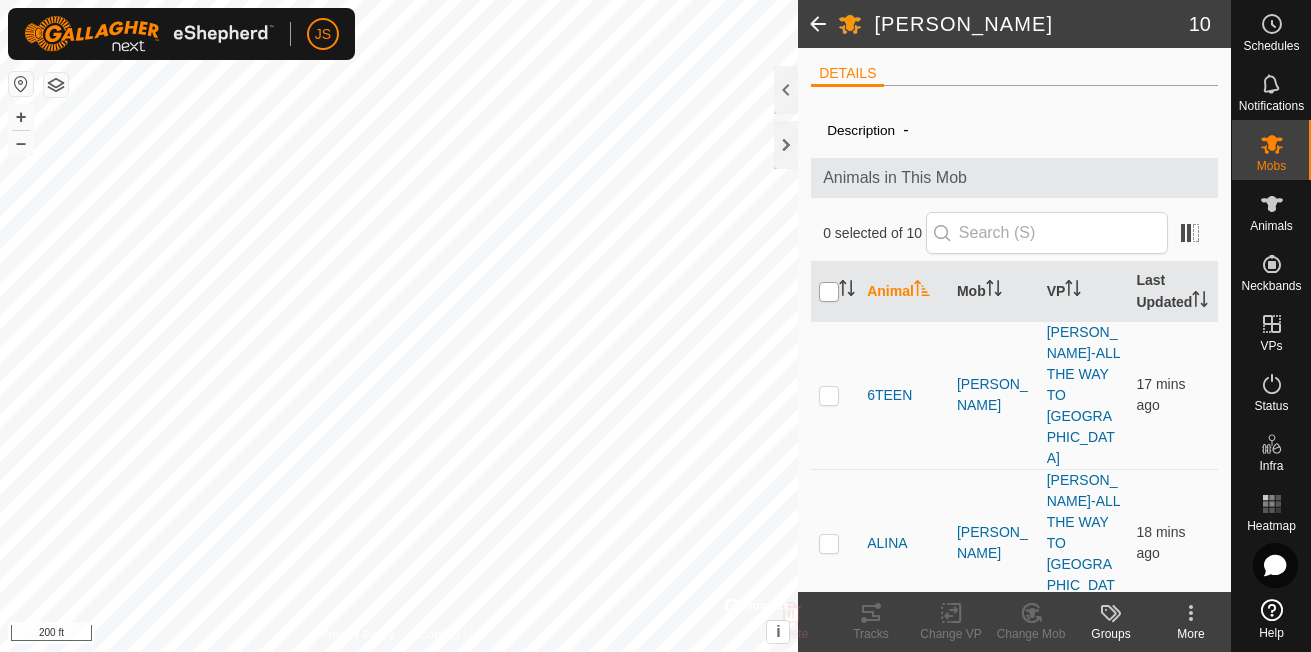 checkbox on "true" 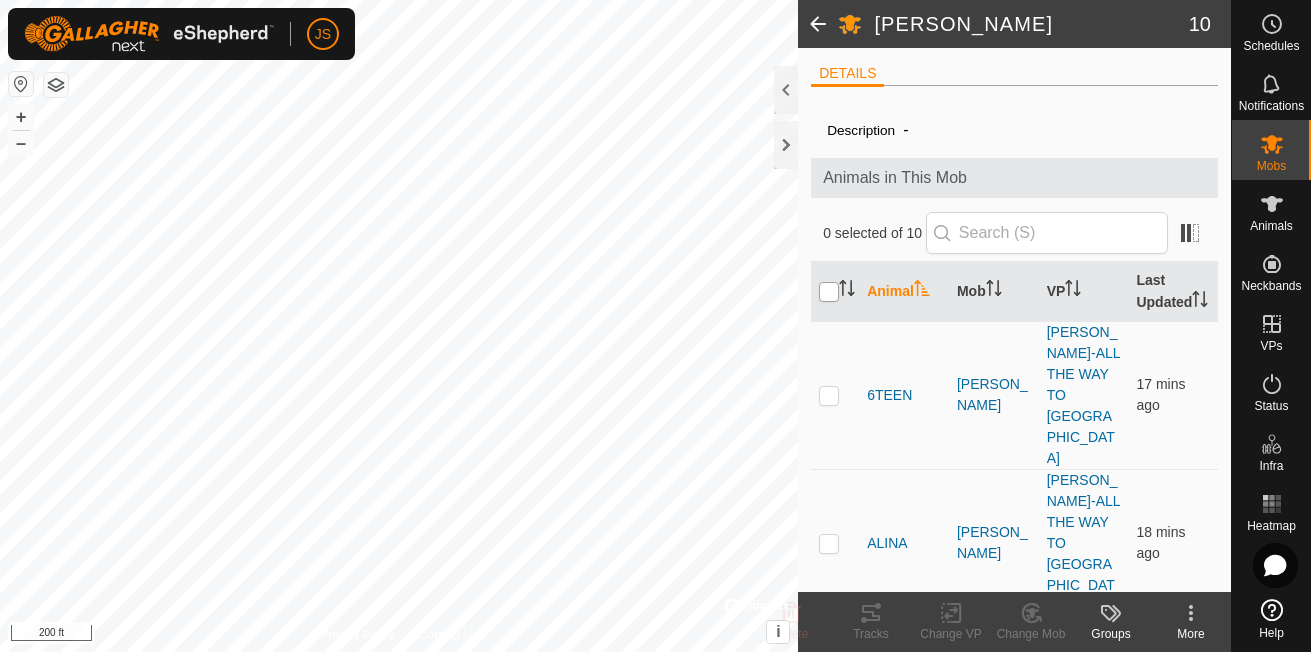 checkbox on "true" 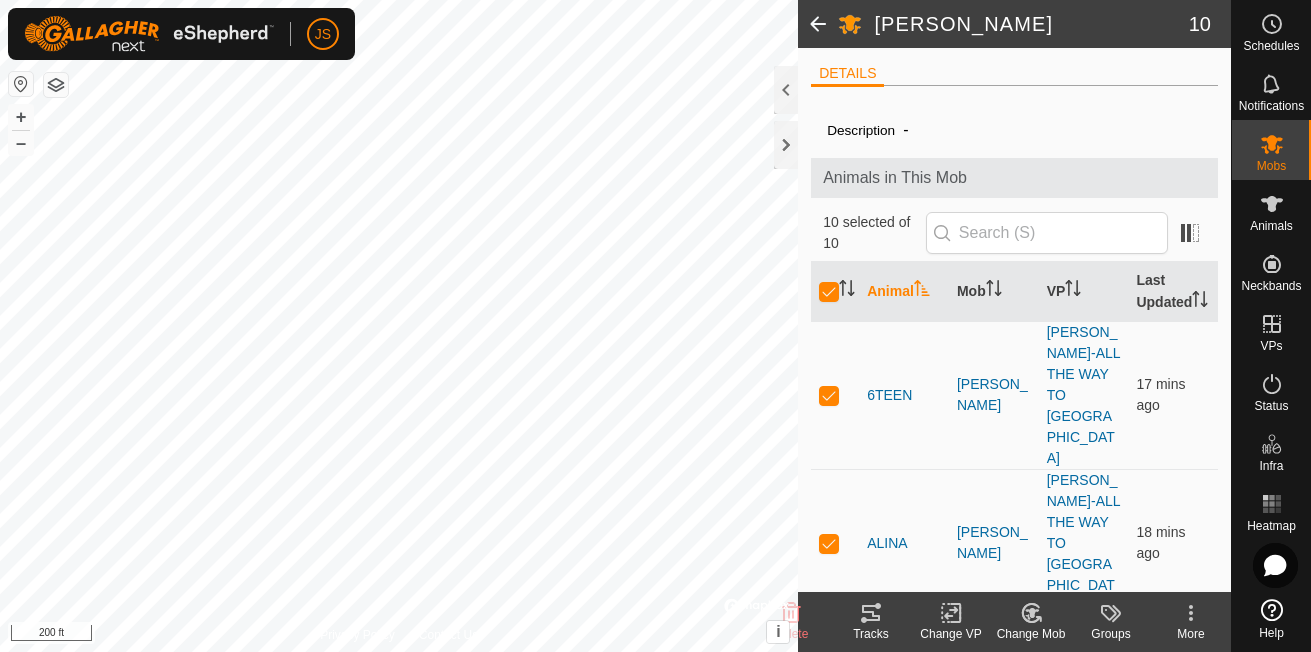 click 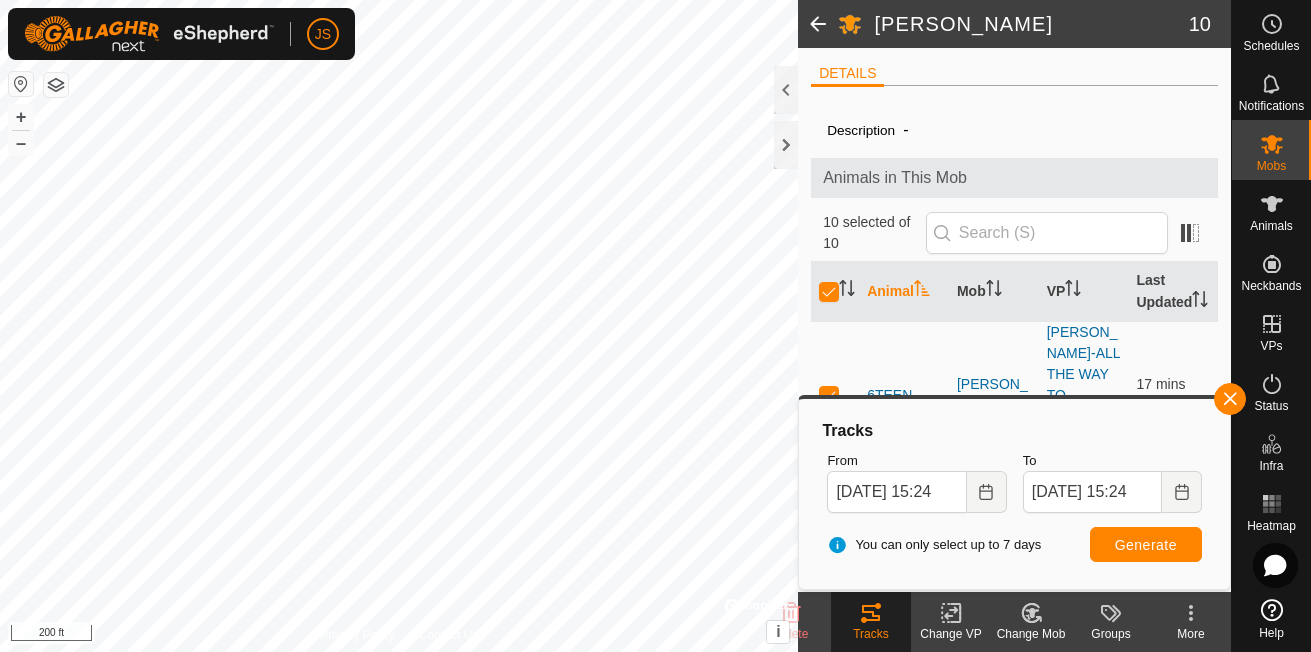 click on "JS Schedules Notifications Mobs Animals Neckbands VPs Status Infra Heatmap Help [PERSON_NAME] 10  DETAILS  Description  - Animals in This Mob  10 selected of 10   Animal   Mob   VP   Last Updated   6TEEN   [PERSON_NAME]  [PERSON_NAME]-ALL THE WAY TO SOUTH FENCE  17 mins ago  [PERSON_NAME]-ALL THE WAY TO SOUTH FENCE  18 mins ago  [PERSON_NAME]-ALL THE WAY TO SOUTH FENCE  18 mins ago  [PERSON_NAME]-ALL THE WAY TO SOUTH FENCE  18 mins ago  [PERSON_NAME]-ALL THE WAY TO [GEOGRAPHIC_DATA]  17 mins ago  EEYORE   [PERSON_NAME]  [PERSON_NAME]-ALL THE WAY TO SOUTH FENCE  18 mins ago  [PERSON_NAME]-ALL THE WAY TO [GEOGRAPHIC_DATA]  17 mins ago  [PERSON_NAME]-ALL THE WAY TO SOUTH FENCE  17 mins ago  [PERSON_NAME]-ALL THE WAY TO [GEOGRAPHIC_DATA]  18 mins ago  [PERSON_NAME]-ALL THE WAY TO [GEOGRAPHIC_DATA]  18 mins ago Delete  Tracks   Change VP   Change Mob   Groups   More  Privacy Policy Contact Us
[PERSON_NAME]
2318215673
+" at bounding box center (655, 326) 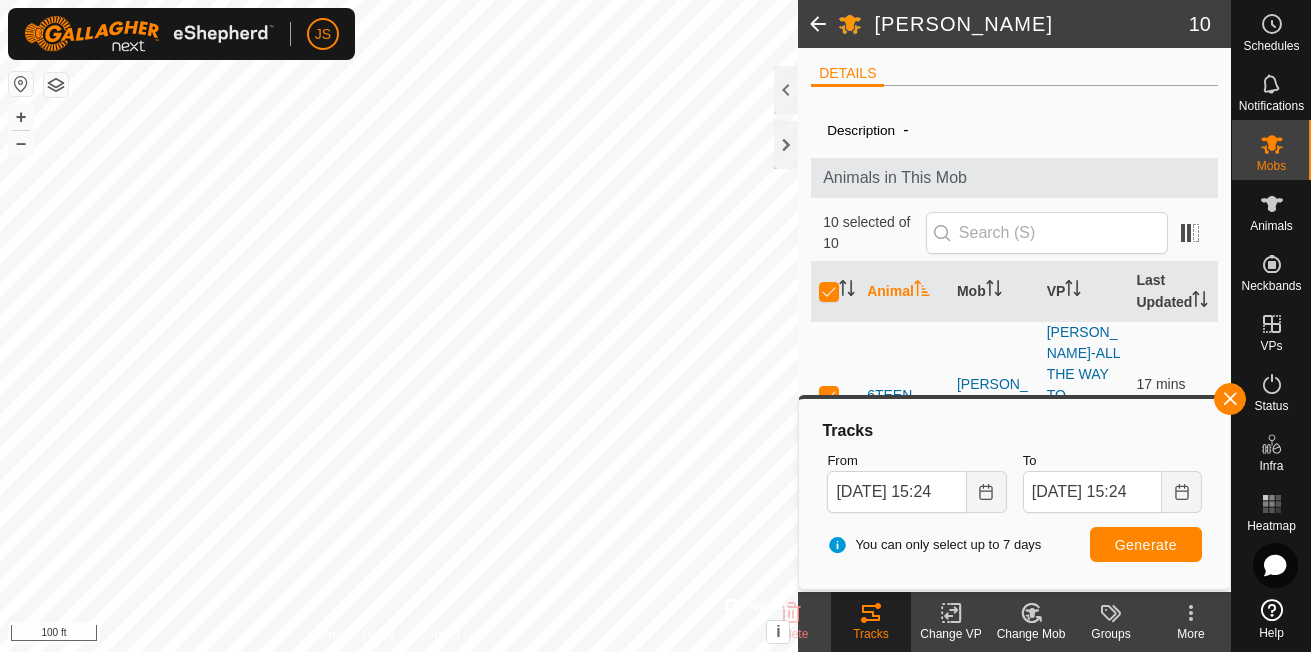 click on "JS Schedules Notifications Mobs Animals Neckbands VPs Status Infra Heatmap Help [PERSON_NAME] 10  DETAILS  Description  - Animals in This Mob  10 selected of 10   Animal   Mob   VP   Last Updated   6TEEN   [PERSON_NAME]  [PERSON_NAME]-ALL THE WAY TO SOUTH FENCE  17 mins ago  [PERSON_NAME]-ALL THE WAY TO SOUTH FENCE  18 mins ago  [PERSON_NAME]-ALL THE WAY TO SOUTH FENCE  18 mins ago  [PERSON_NAME]-ALL THE WAY TO SOUTH FENCE  18 mins ago  [PERSON_NAME]-ALL THE WAY TO [GEOGRAPHIC_DATA]  17 mins ago  EEYORE   [PERSON_NAME]  [PERSON_NAME]-ALL THE WAY TO SOUTH FENCE  18 mins ago  [PERSON_NAME]-ALL THE WAY TO [GEOGRAPHIC_DATA]  17 mins ago  [PERSON_NAME]-ALL THE WAY TO SOUTH FENCE  17 mins ago  [PERSON_NAME]-ALL THE WAY TO [GEOGRAPHIC_DATA]  18 mins ago  [PERSON_NAME]-ALL THE WAY TO [GEOGRAPHIC_DATA]  18 mins ago Delete  Tracks   Change VP   Change Mob   Groups   More  Privacy Policy Contact Us
[GEOGRAPHIC_DATA]" at bounding box center (655, 326) 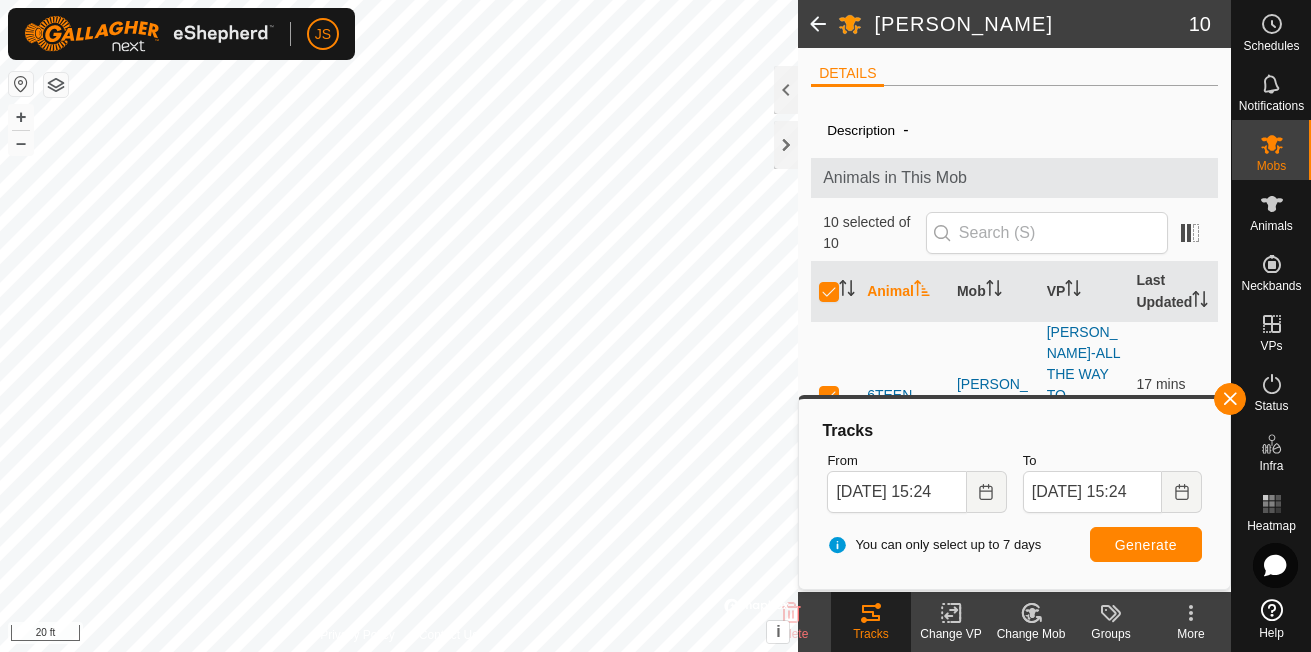 click on "JS Schedules Notifications Mobs Animals Neckbands VPs Status Infra Heatmap Help [PERSON_NAME] 10  DETAILS  Description  - Animals in This Mob  10 selected of 10   Animal   Mob   VP   Last Updated   6TEEN   [PERSON_NAME]  [PERSON_NAME]-ALL THE WAY TO SOUTH FENCE  17 mins ago  [PERSON_NAME]-ALL THE WAY TO SOUTH FENCE  18 mins ago  [PERSON_NAME]-ALL THE WAY TO SOUTH FENCE  18 mins ago  [PERSON_NAME]-ALL THE WAY TO SOUTH FENCE  18 mins ago  [PERSON_NAME]-ALL THE WAY TO [GEOGRAPHIC_DATA]  17 mins ago  EEYORE   [PERSON_NAME]  [PERSON_NAME]-ALL THE WAY TO SOUTH FENCE  18 mins ago  [PERSON_NAME]-ALL THE WAY TO [GEOGRAPHIC_DATA]  17 mins ago  [PERSON_NAME]-ALL THE WAY TO SOUTH FENCE  17 mins ago  [PERSON_NAME]-ALL THE WAY TO [GEOGRAPHIC_DATA]  18 mins ago  [PERSON_NAME]-ALL THE WAY TO [GEOGRAPHIC_DATA]  18 mins ago Delete  Tracks   Change VP   Change Mob   Groups   More  Privacy Policy Contact Us
ROCKY +" at bounding box center [655, 326] 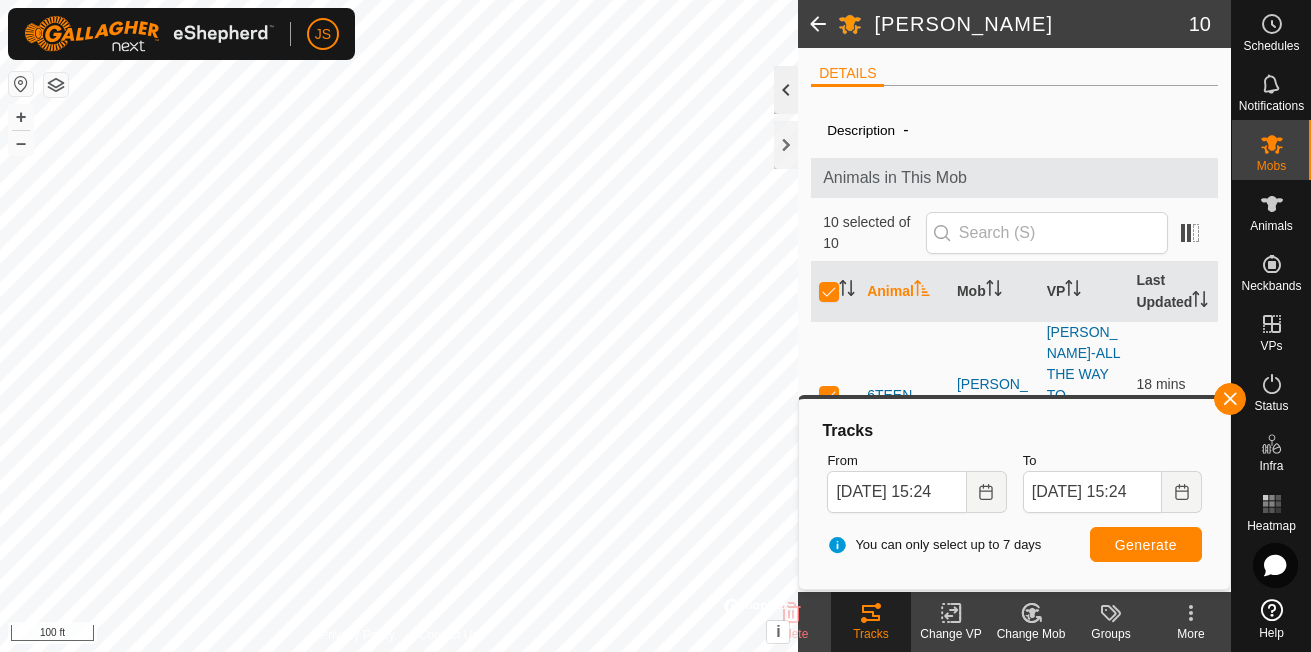 click 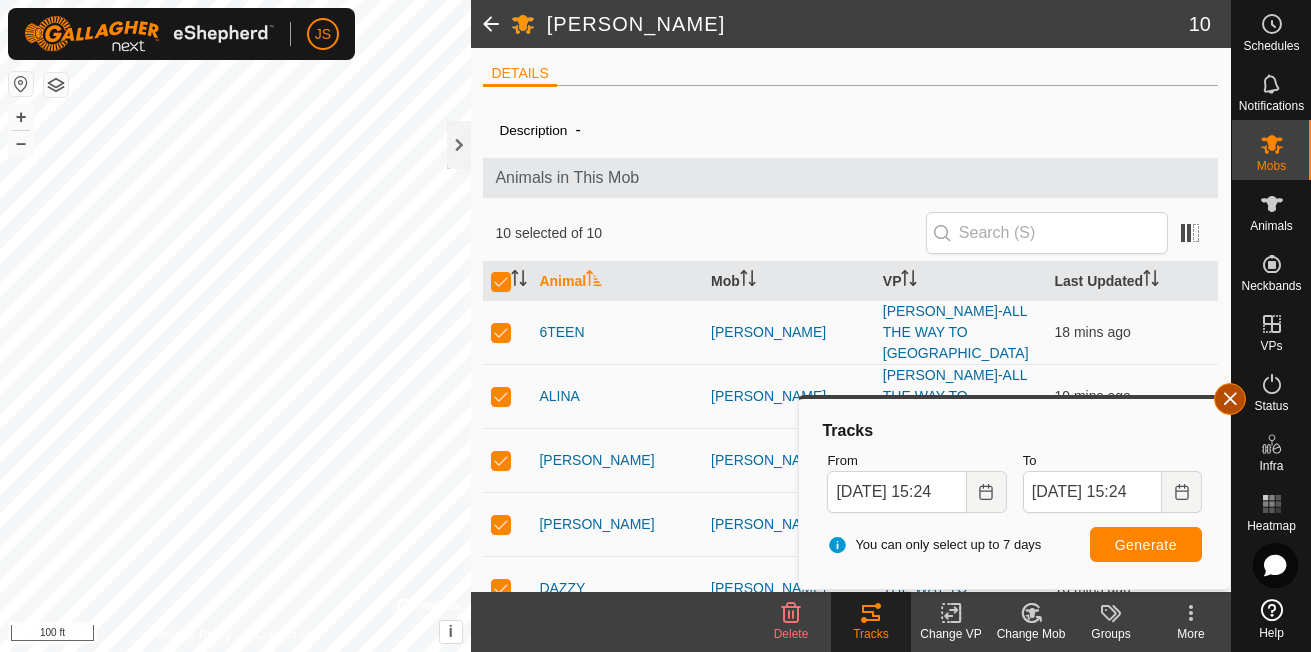 click at bounding box center [1230, 399] 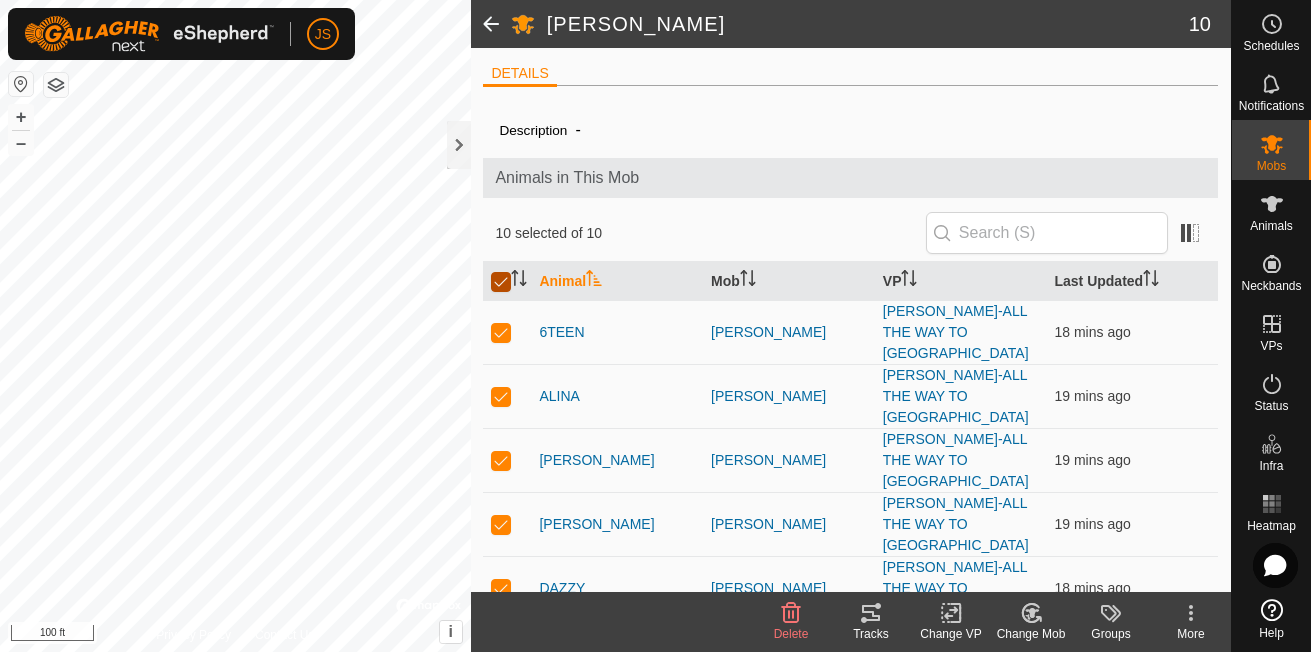click at bounding box center (501, 282) 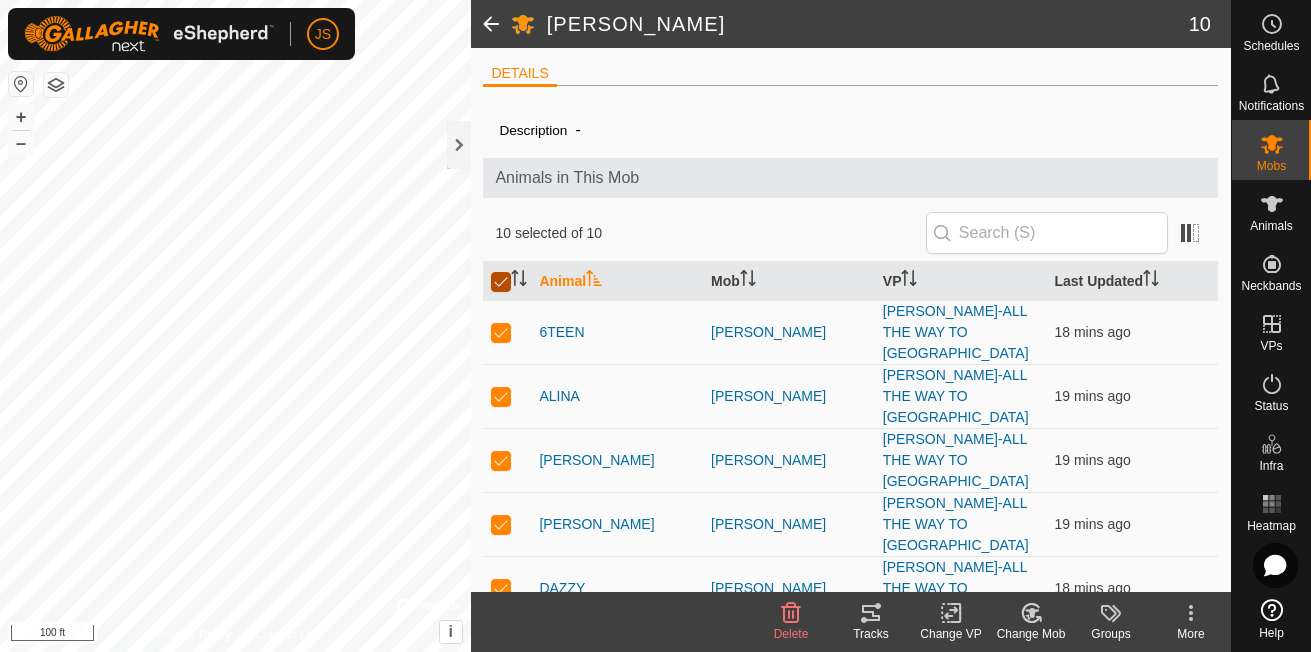 checkbox on "false" 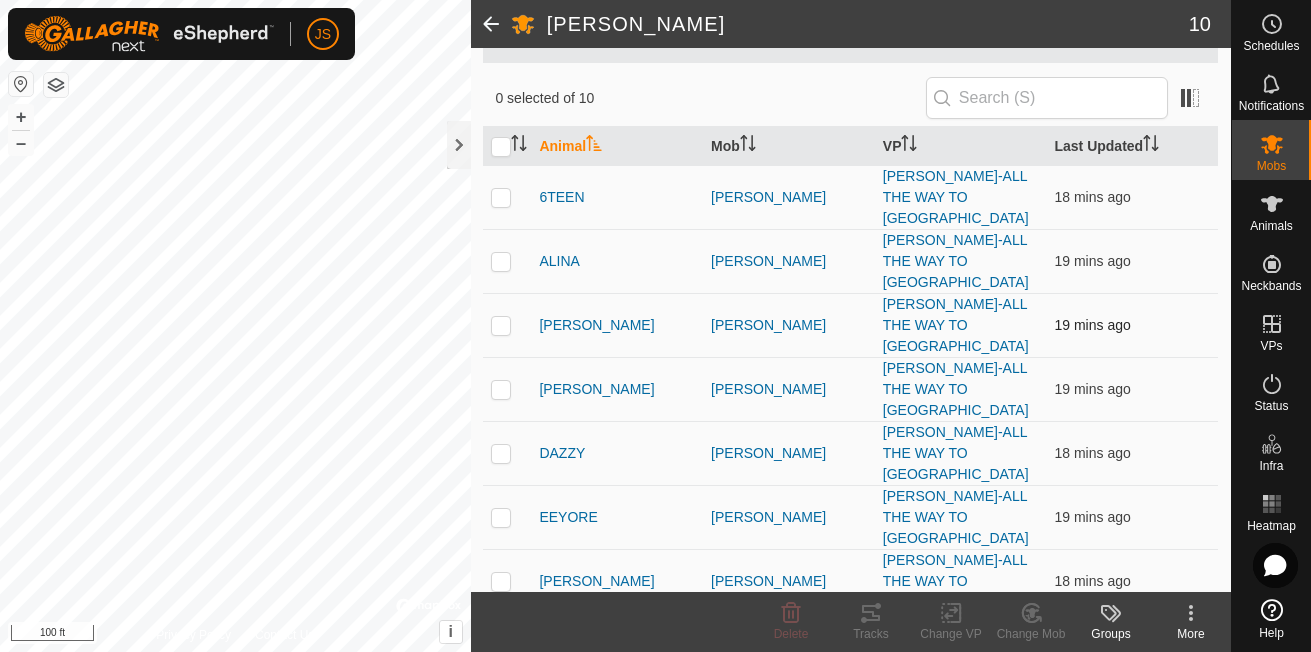 scroll, scrollTop: 139, scrollLeft: 0, axis: vertical 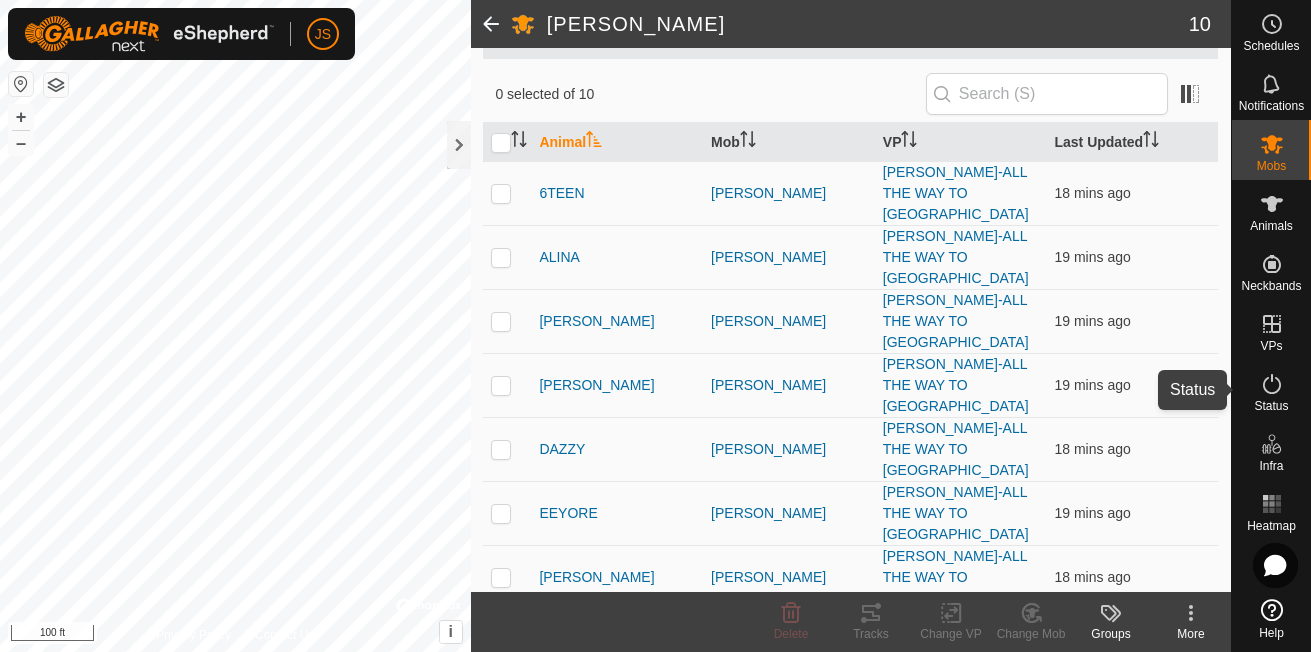 click 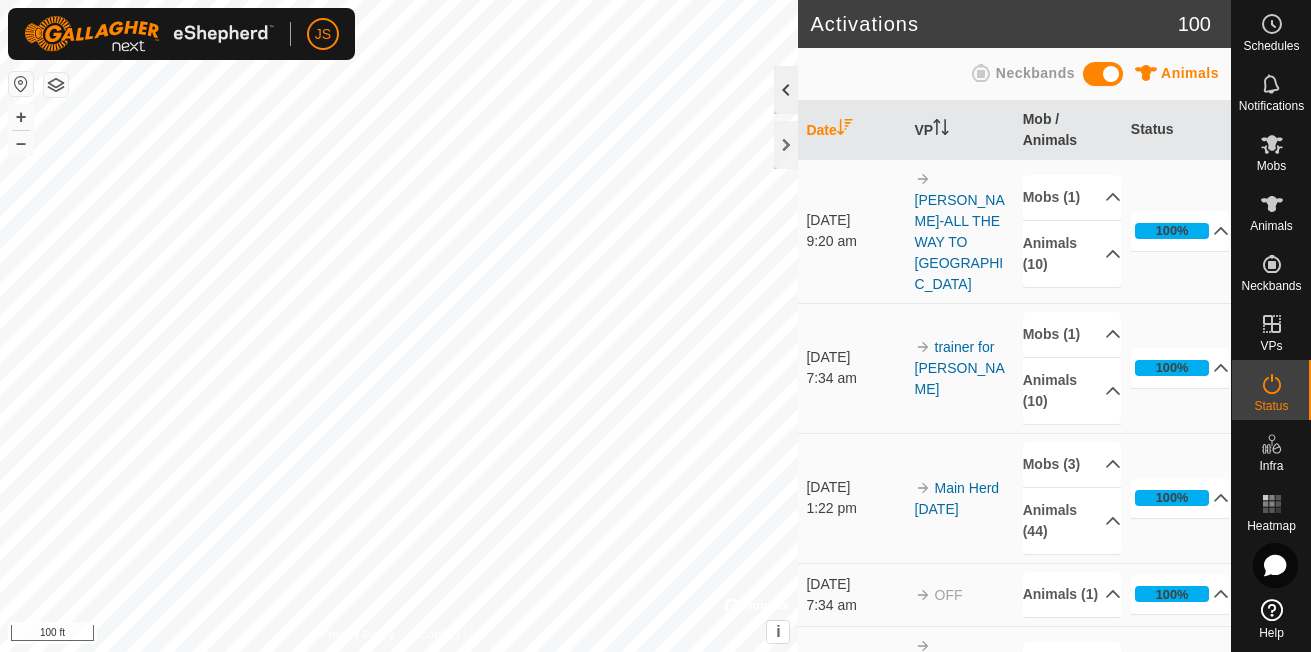 click 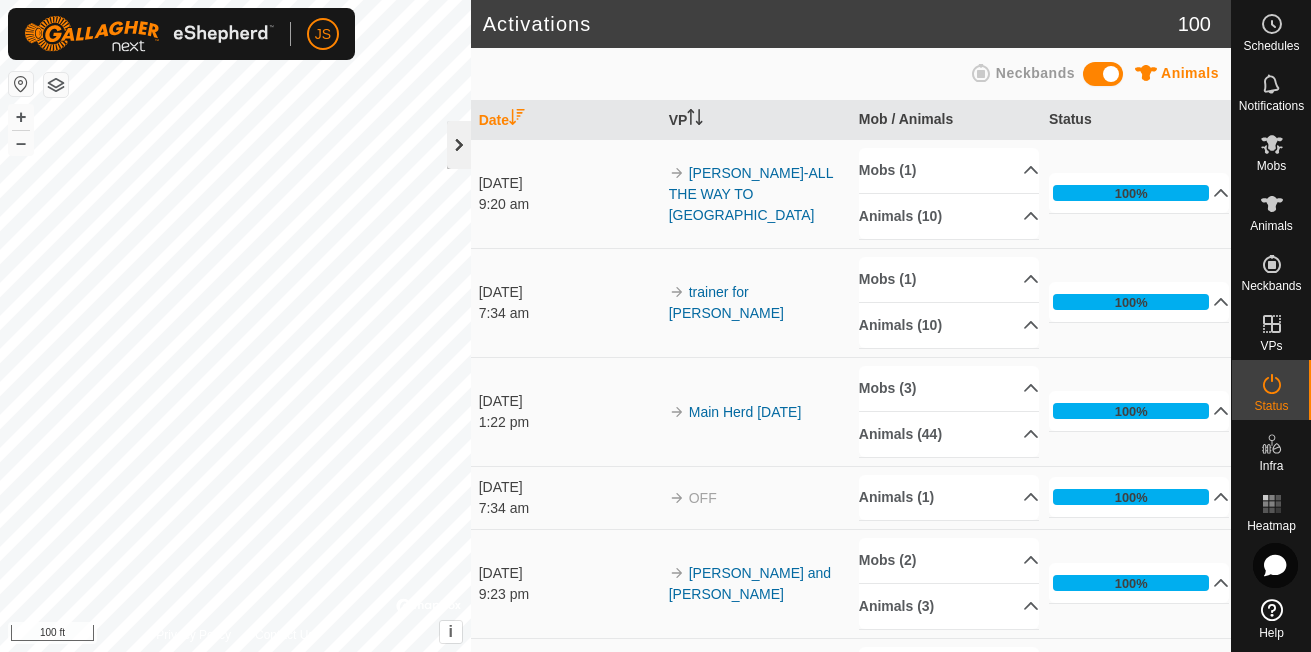 click 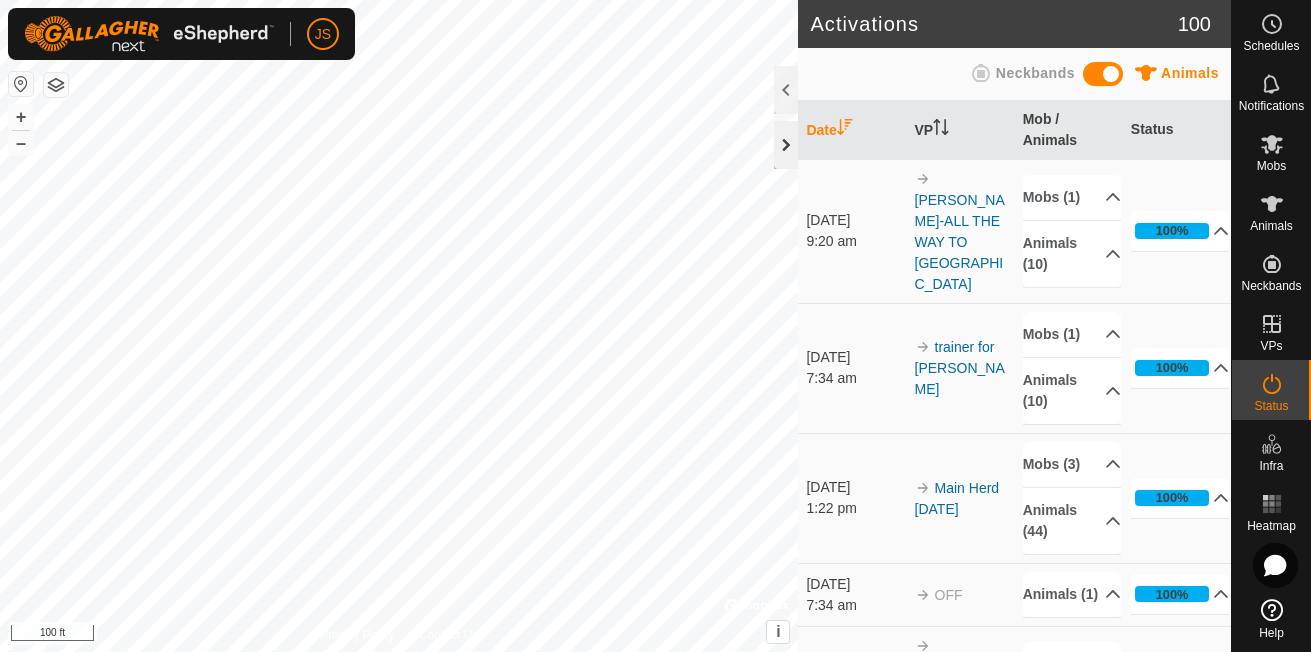 click 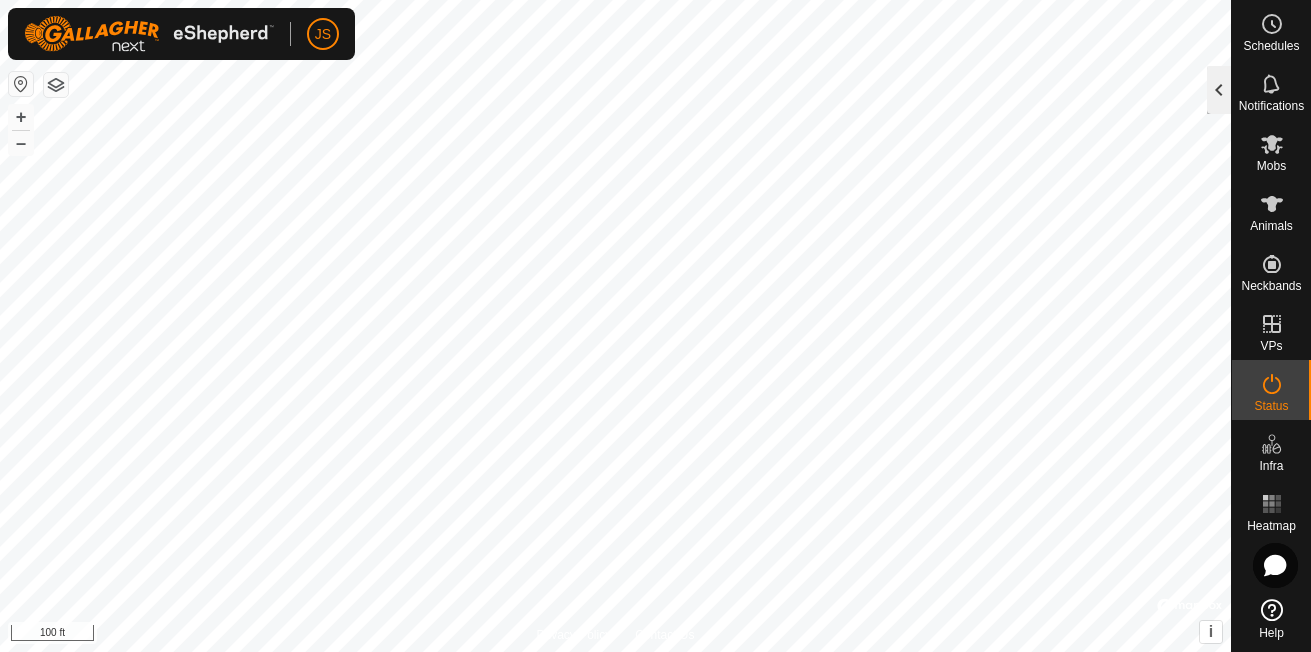 click 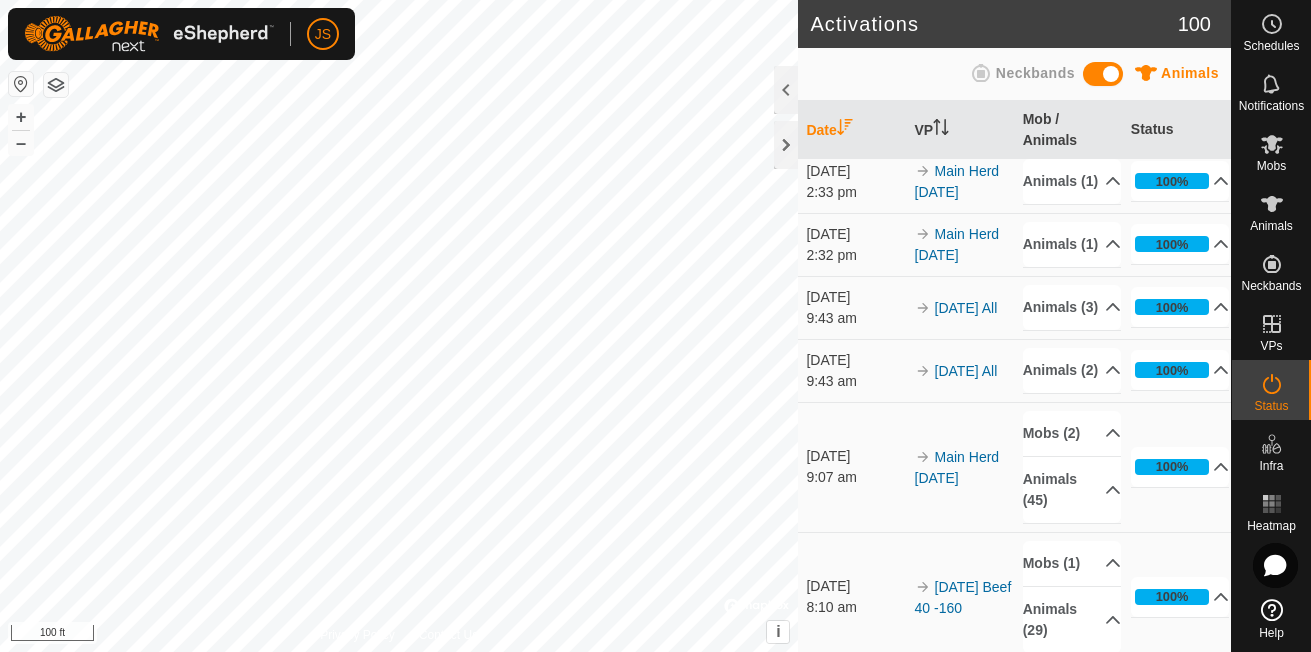 scroll, scrollTop: 3200, scrollLeft: 0, axis: vertical 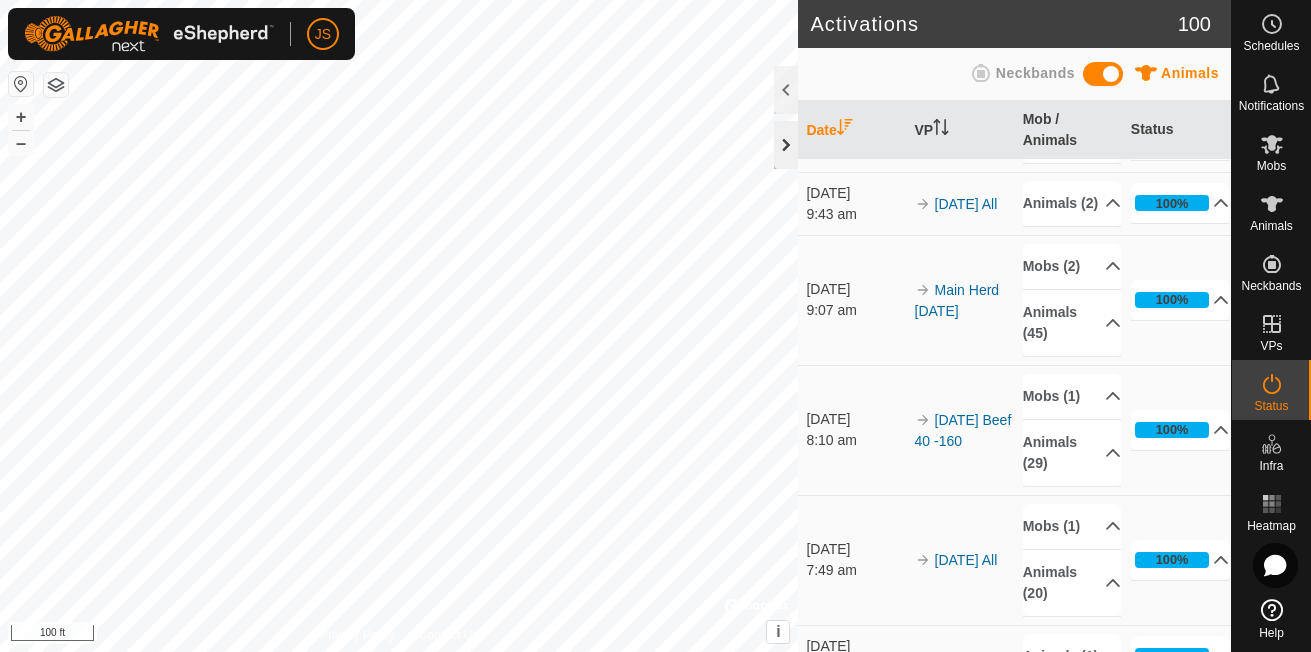click 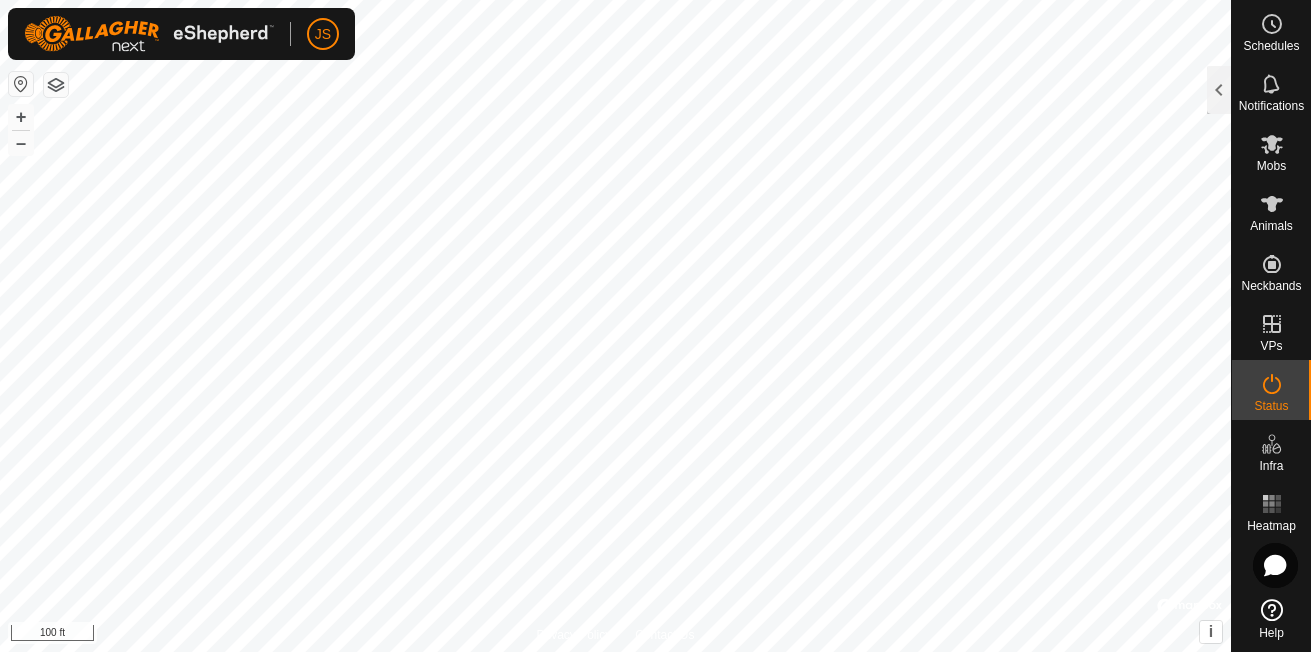 scroll, scrollTop: 9296, scrollLeft: 0, axis: vertical 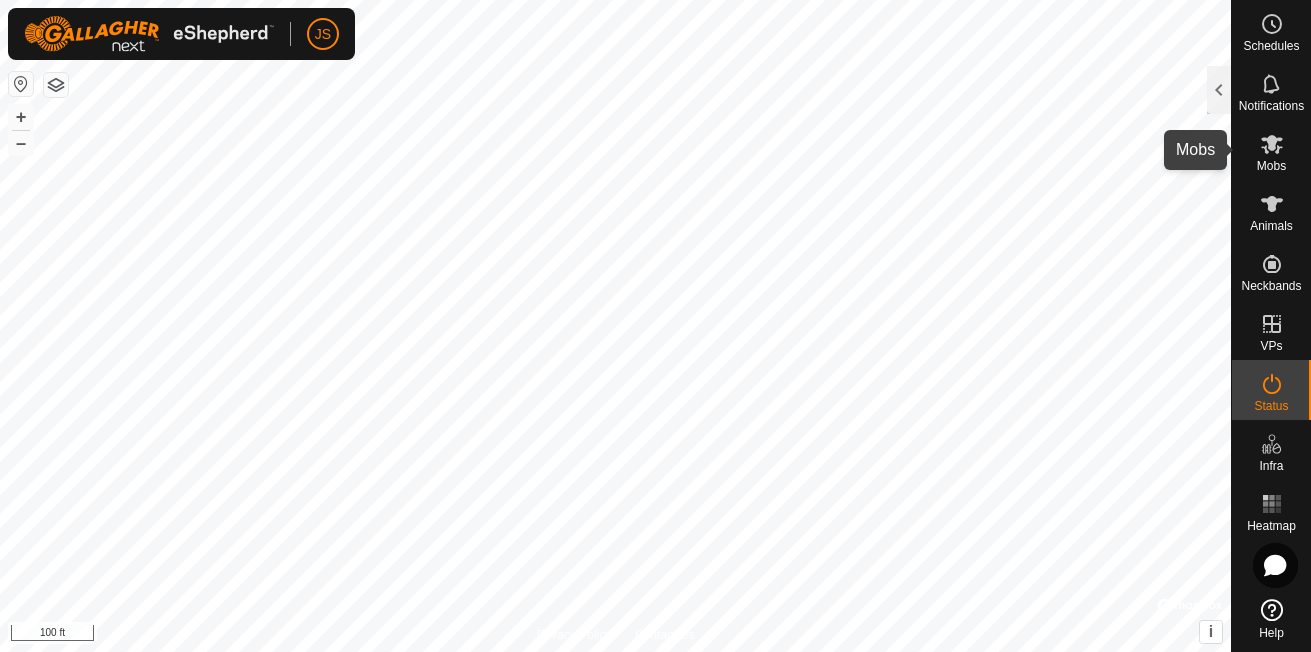 click 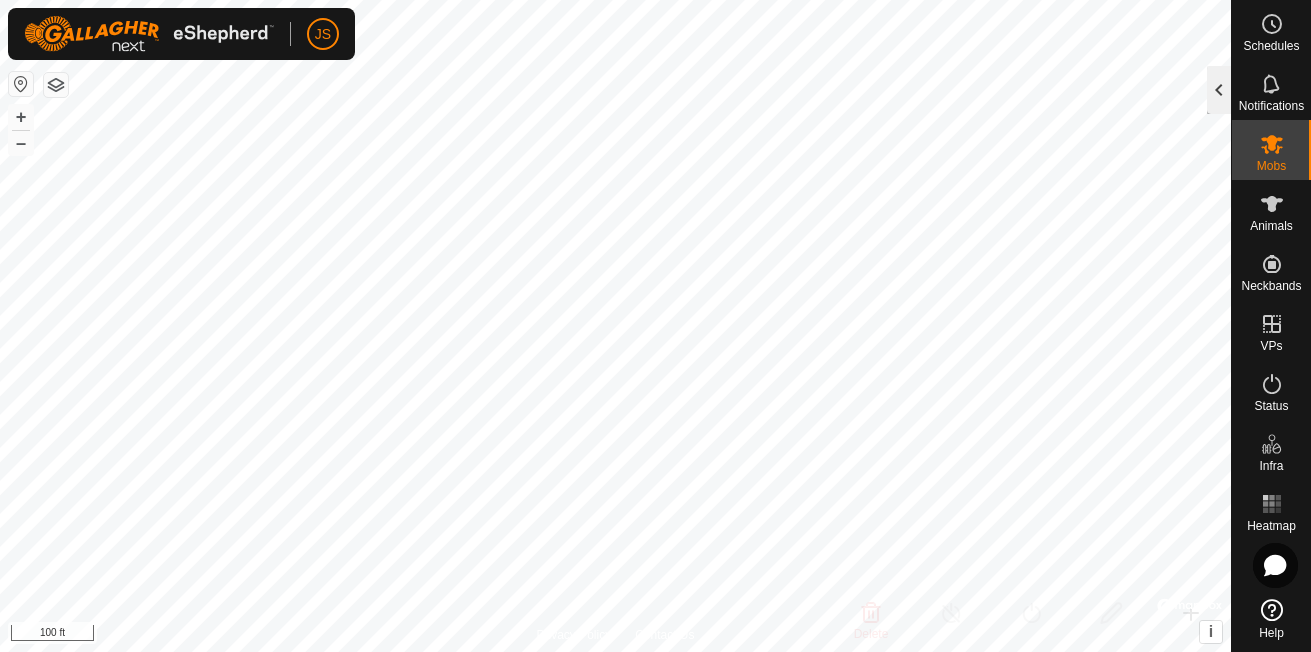 click 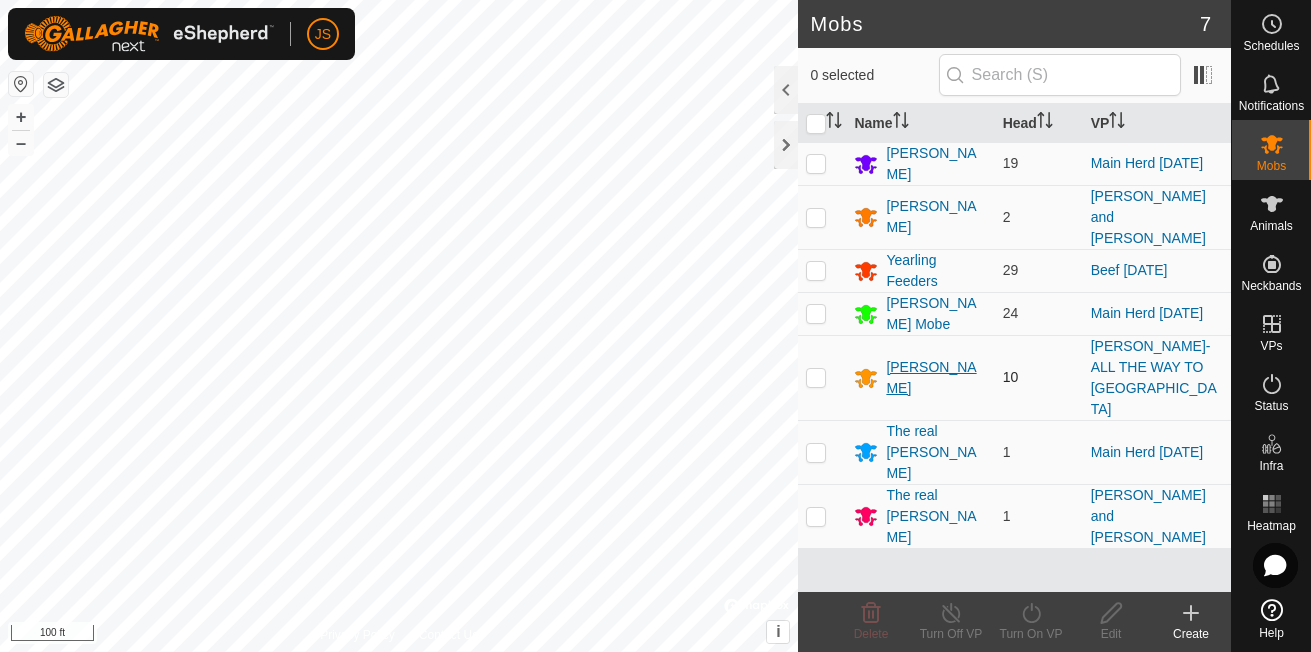 click on "[PERSON_NAME]" at bounding box center (936, 378) 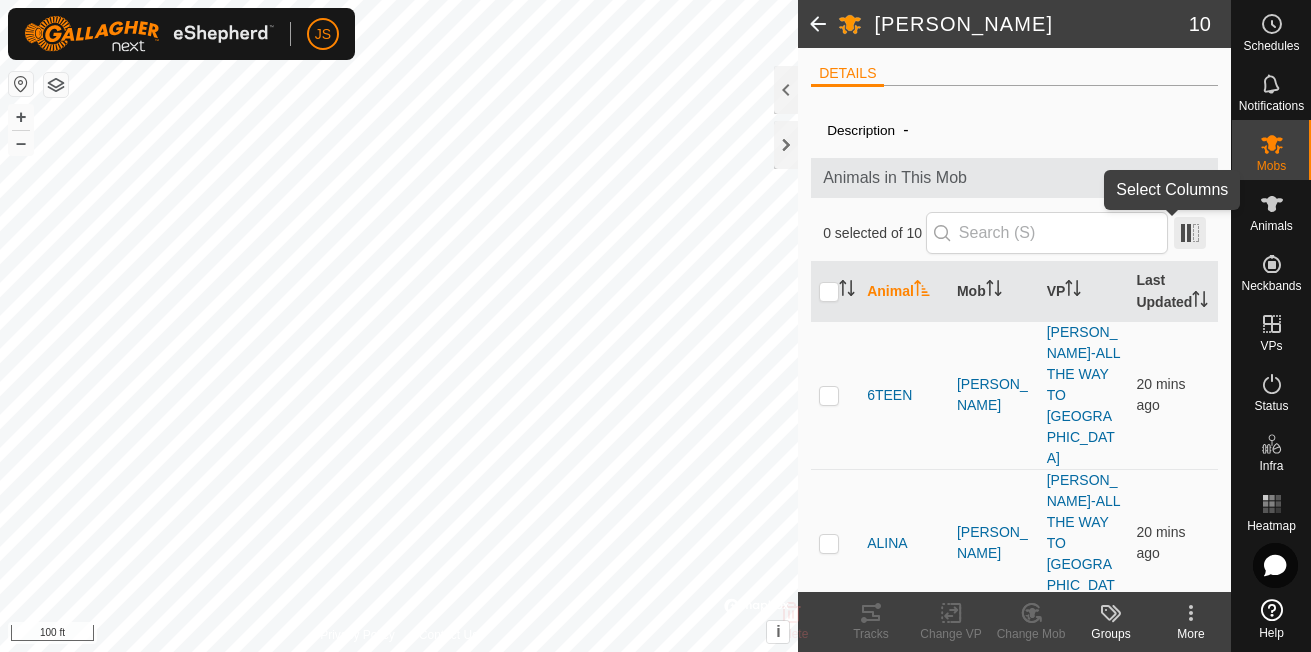 click at bounding box center [1190, 233] 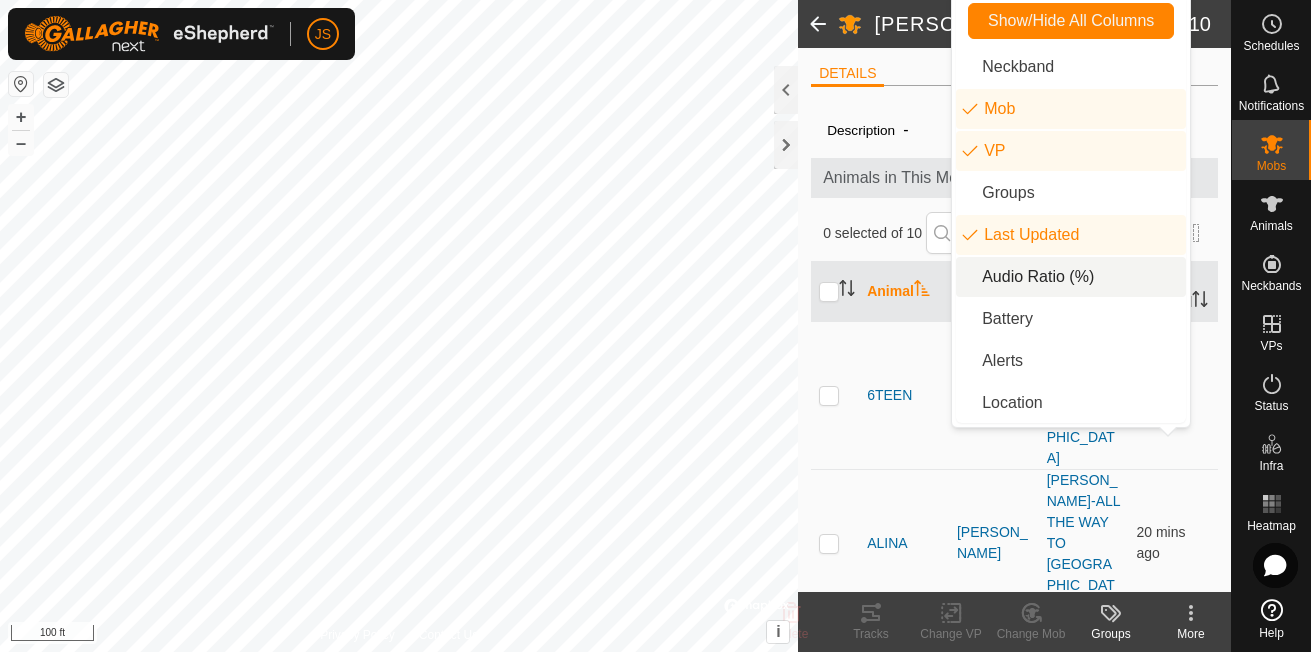 click on "Audio Ratio (%)" at bounding box center (1071, 277) 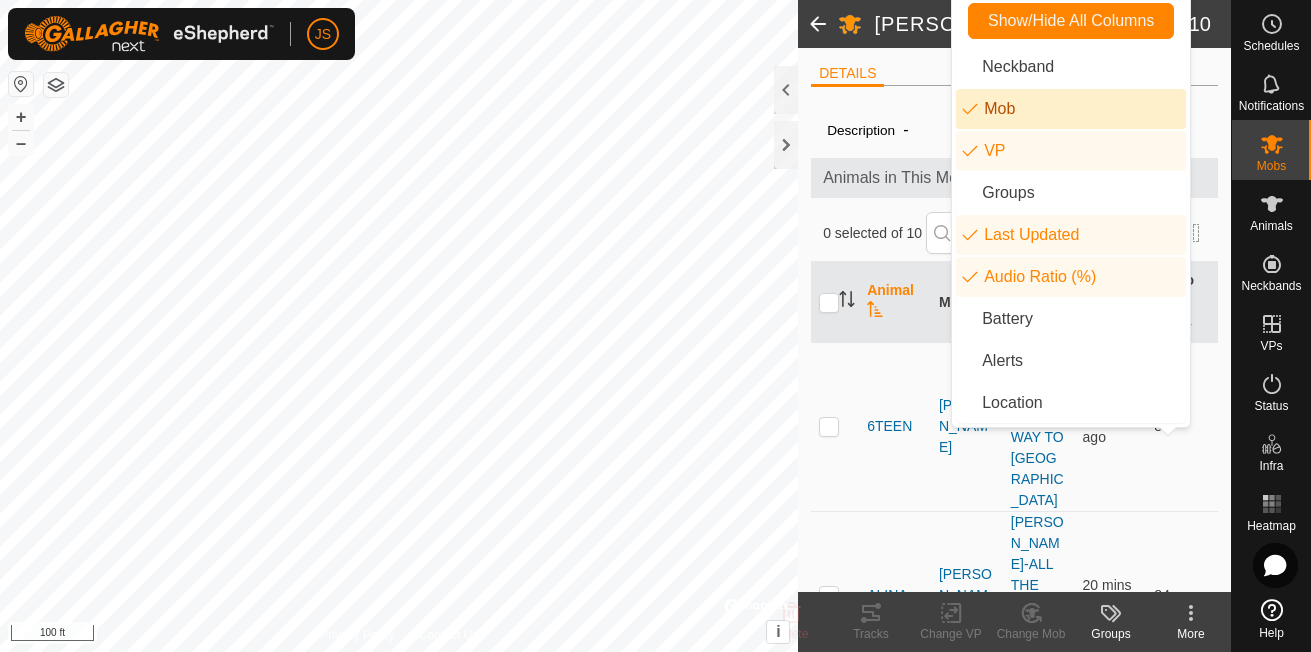 click 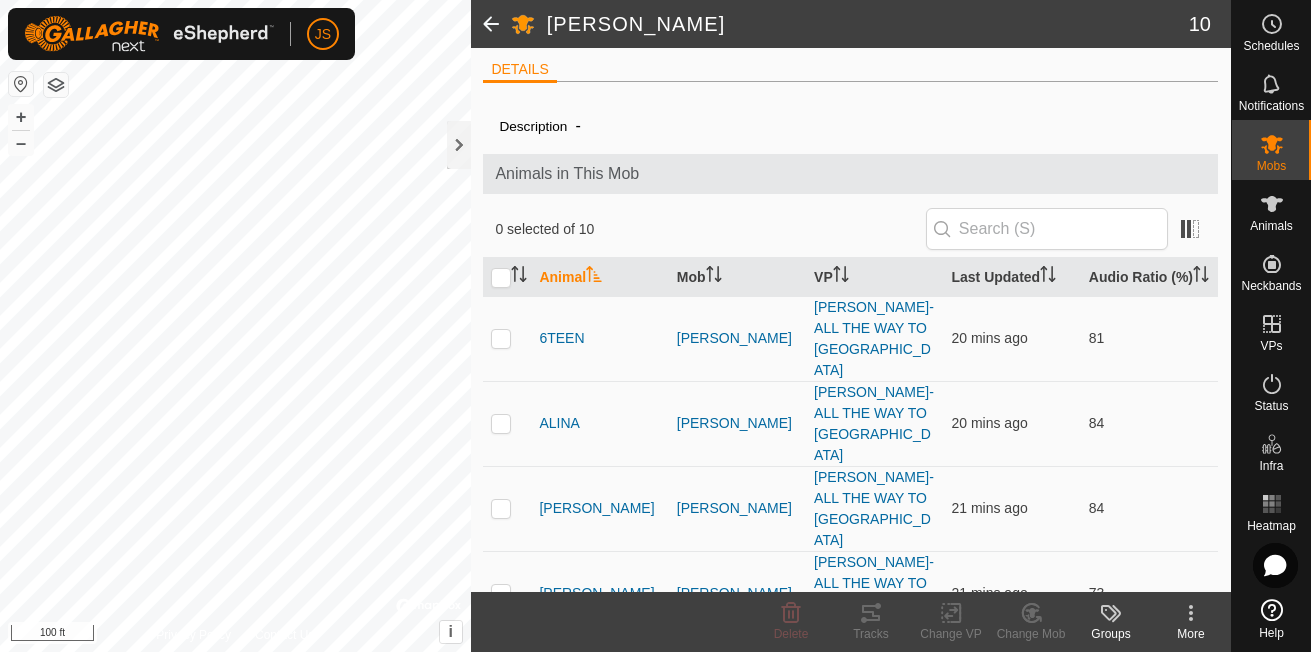 scroll, scrollTop: 0, scrollLeft: 0, axis: both 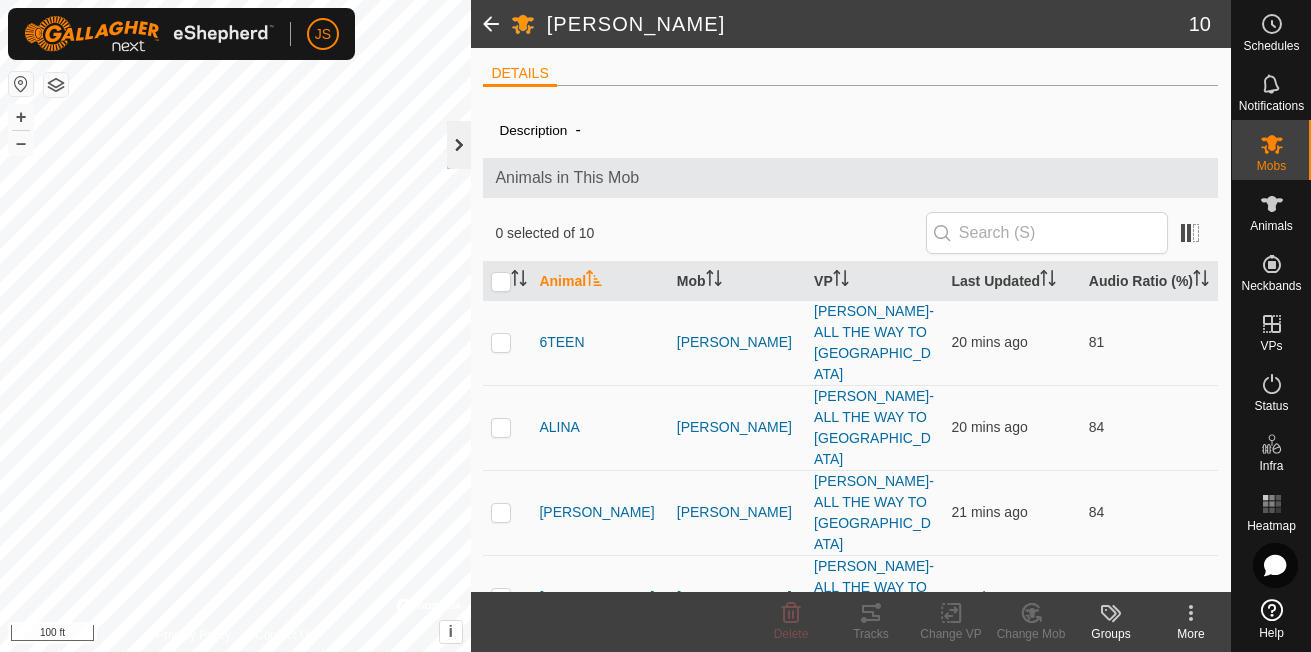 click 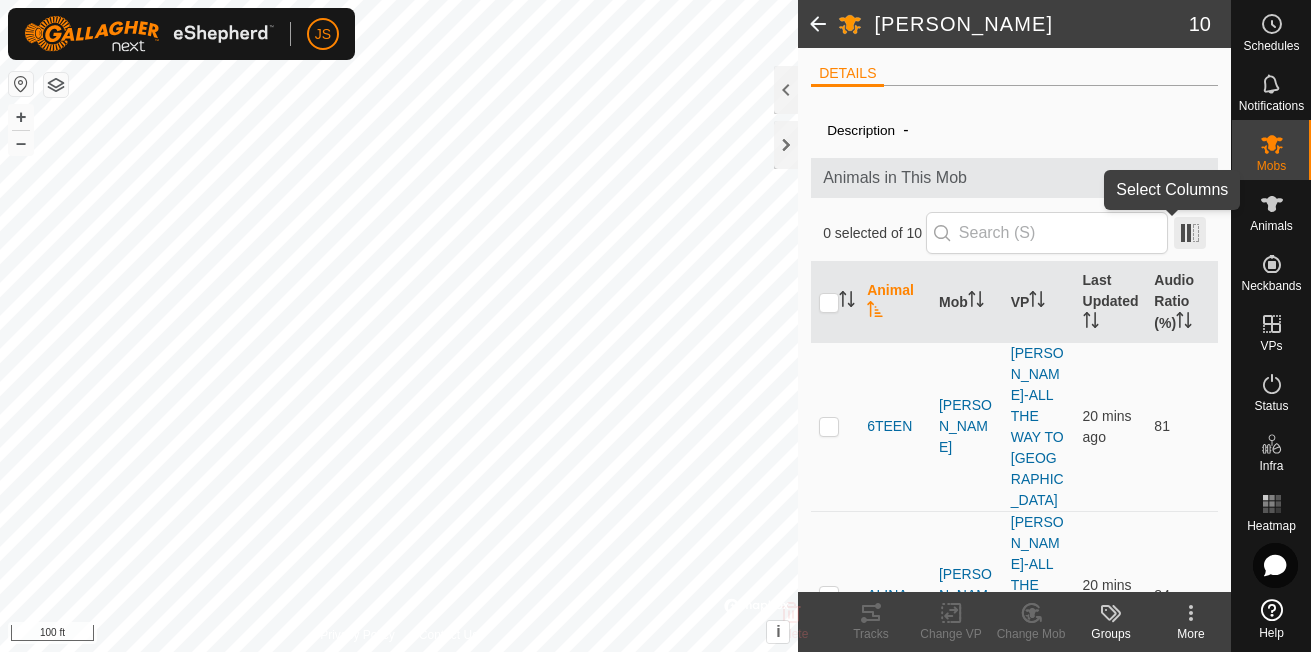 click at bounding box center (1190, 233) 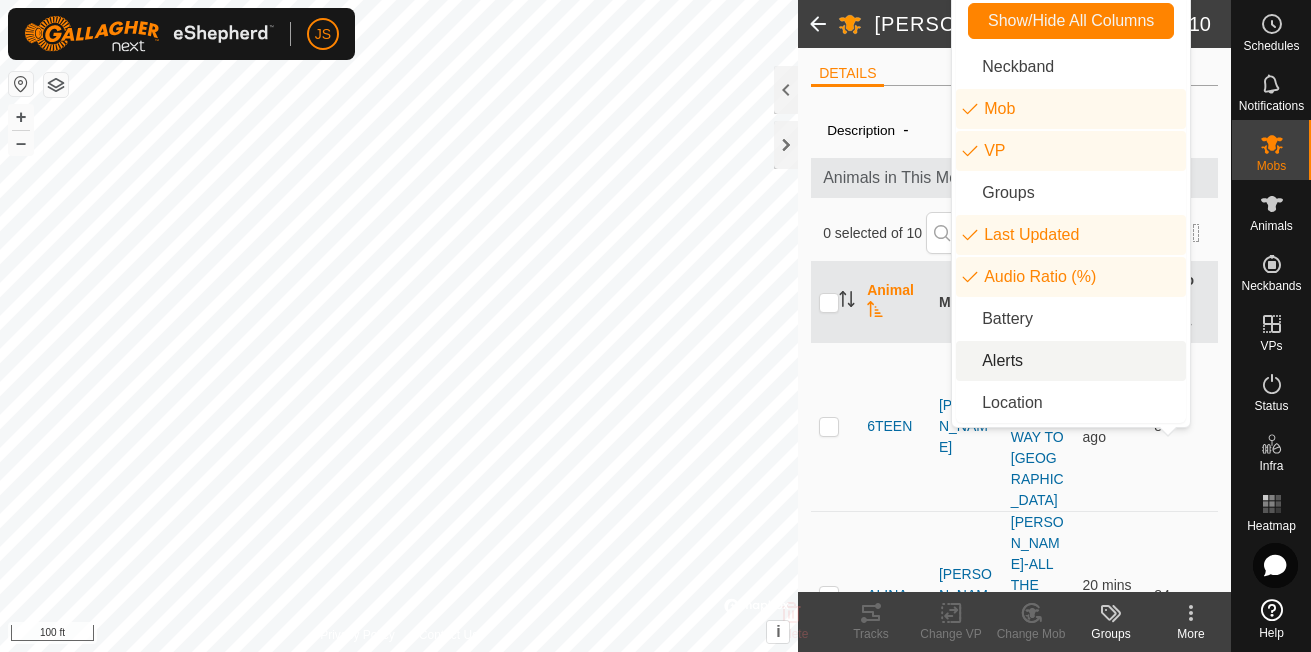 click on "Alerts" at bounding box center (1071, 361) 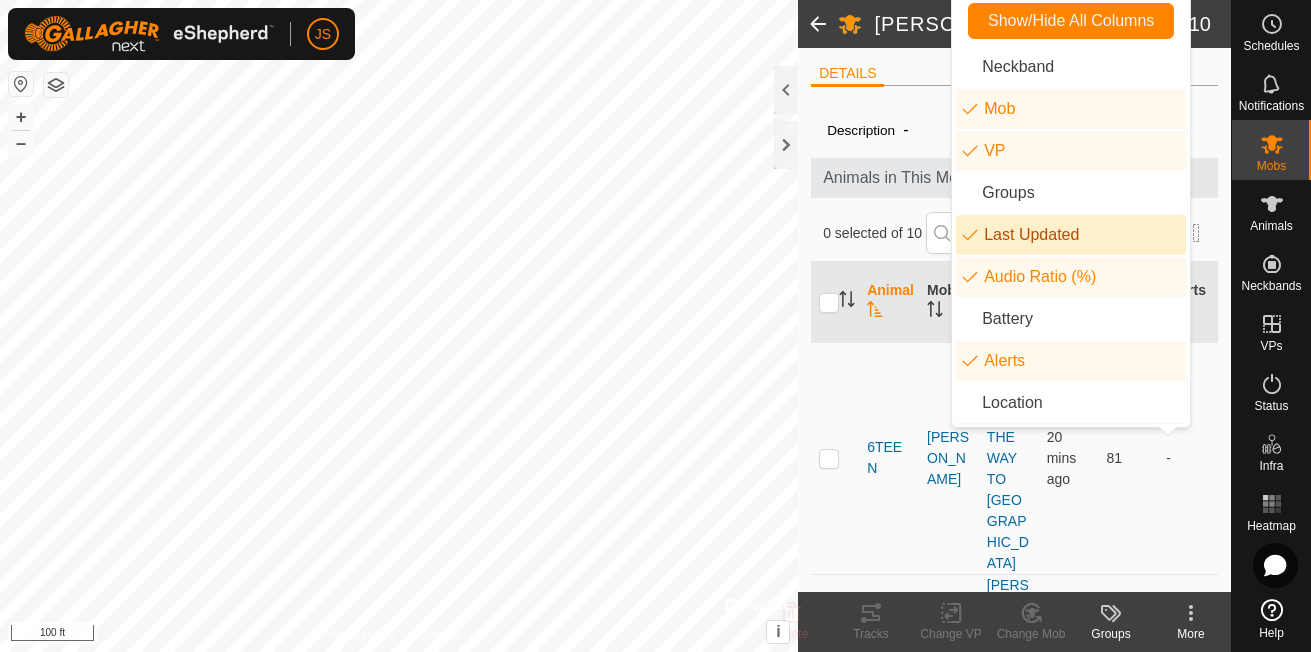 click on "Last Updated" at bounding box center [1071, 235] 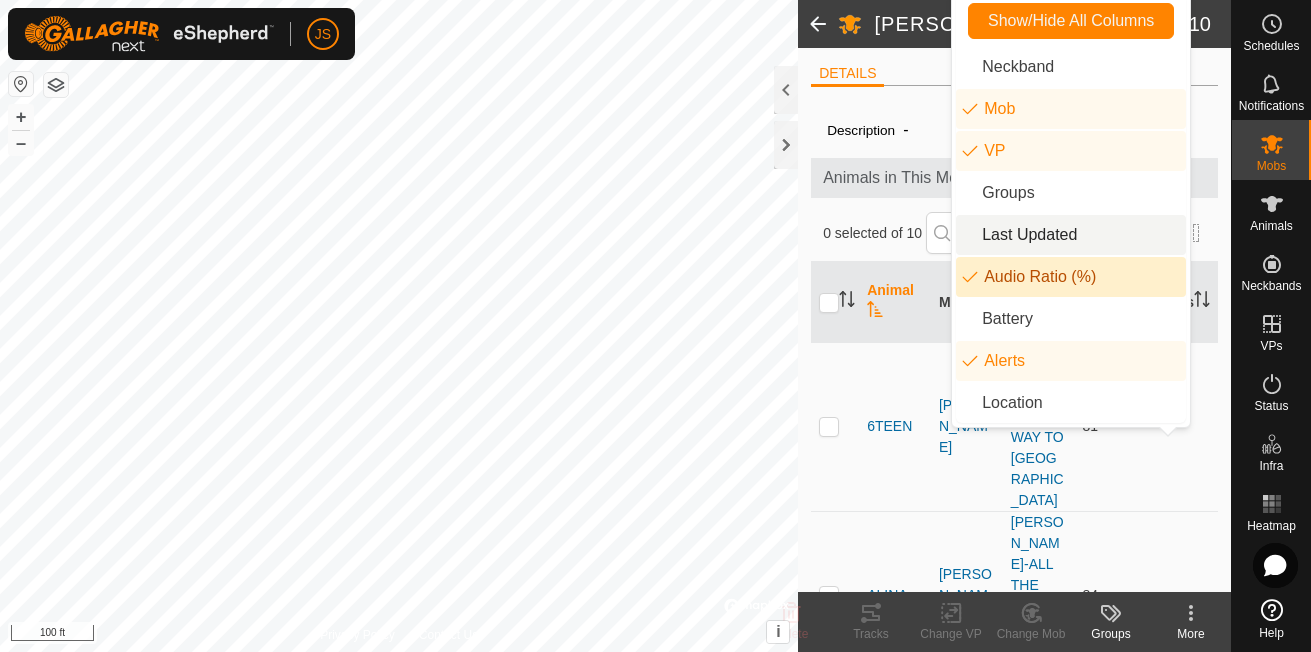 drag, startPoint x: 970, startPoint y: 274, endPoint x: 979, endPoint y: 264, distance: 13.453624 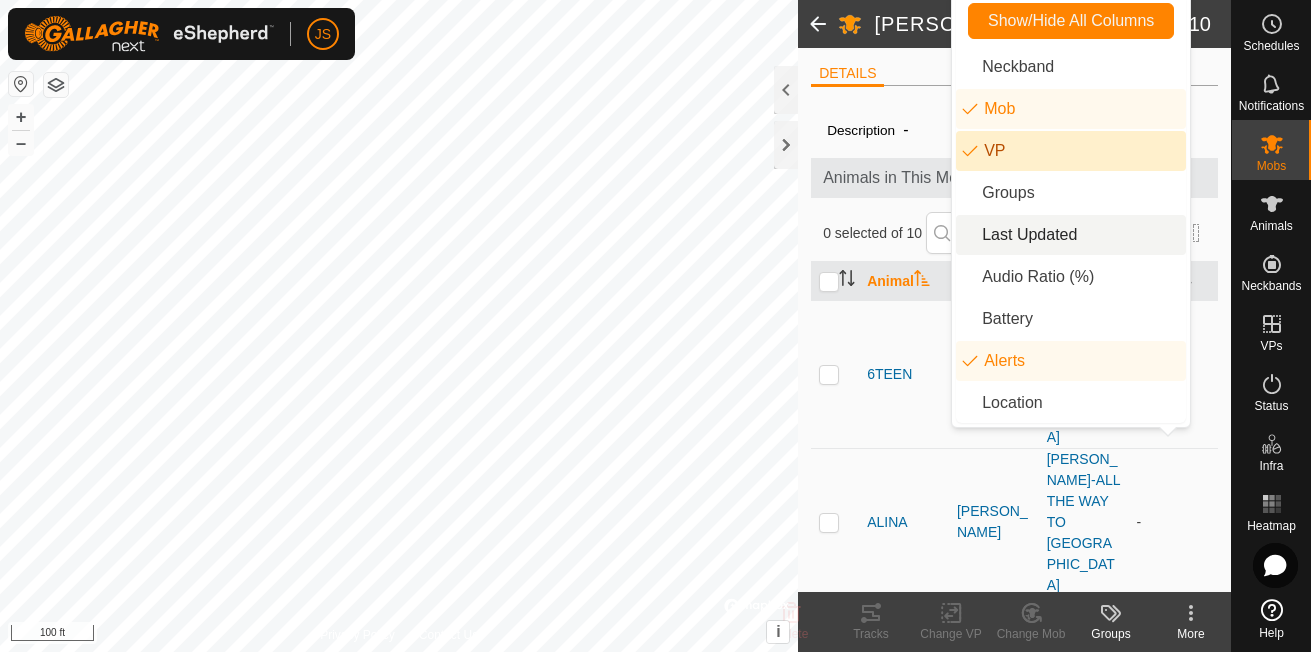 click on "VP" at bounding box center (1071, 151) 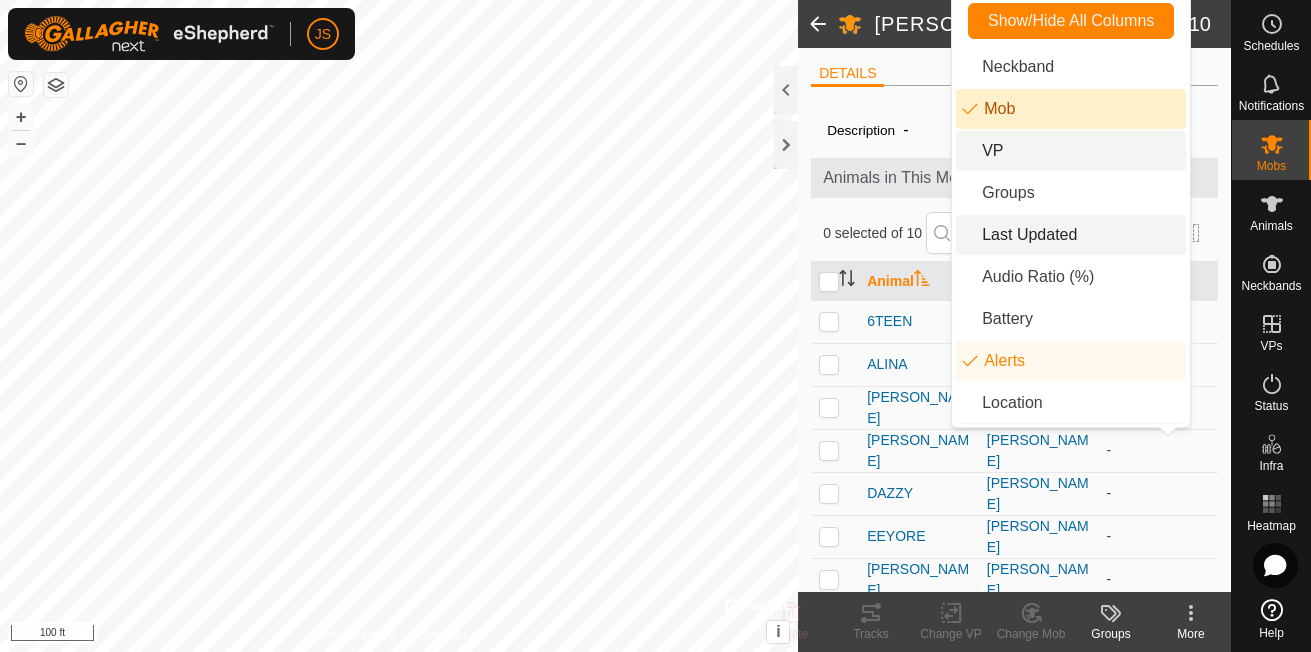 click on "Mob" at bounding box center [1071, 109] 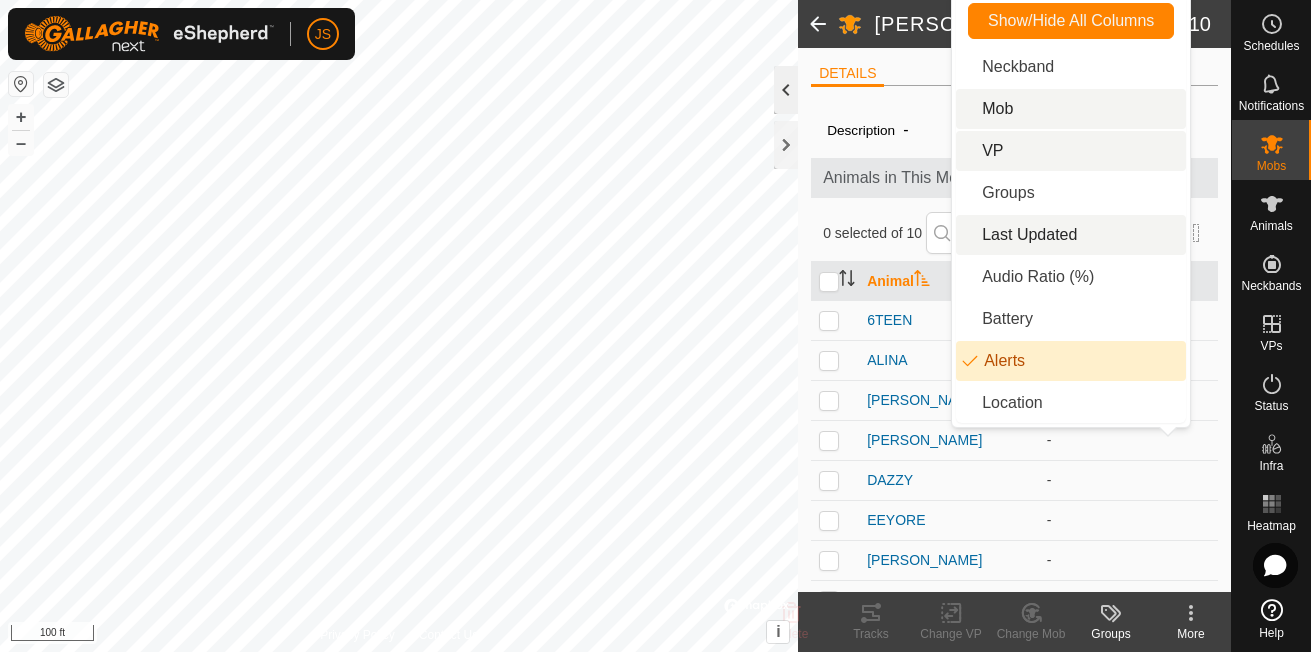 click 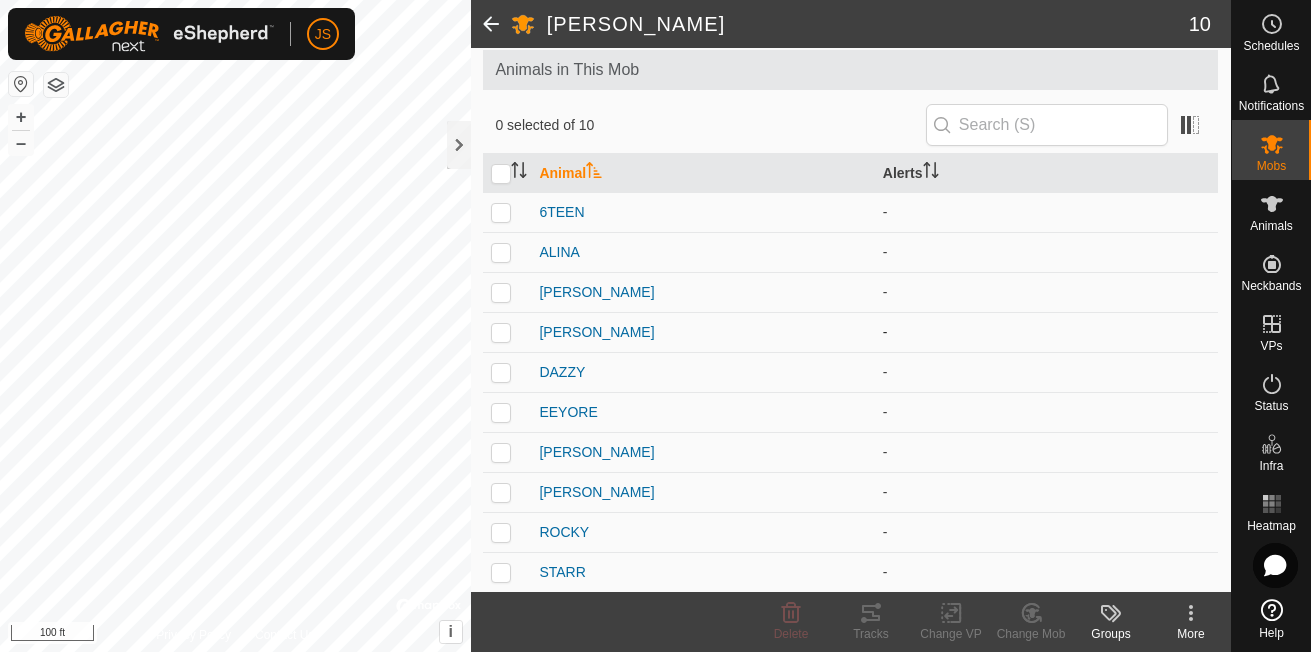 scroll, scrollTop: 109, scrollLeft: 0, axis: vertical 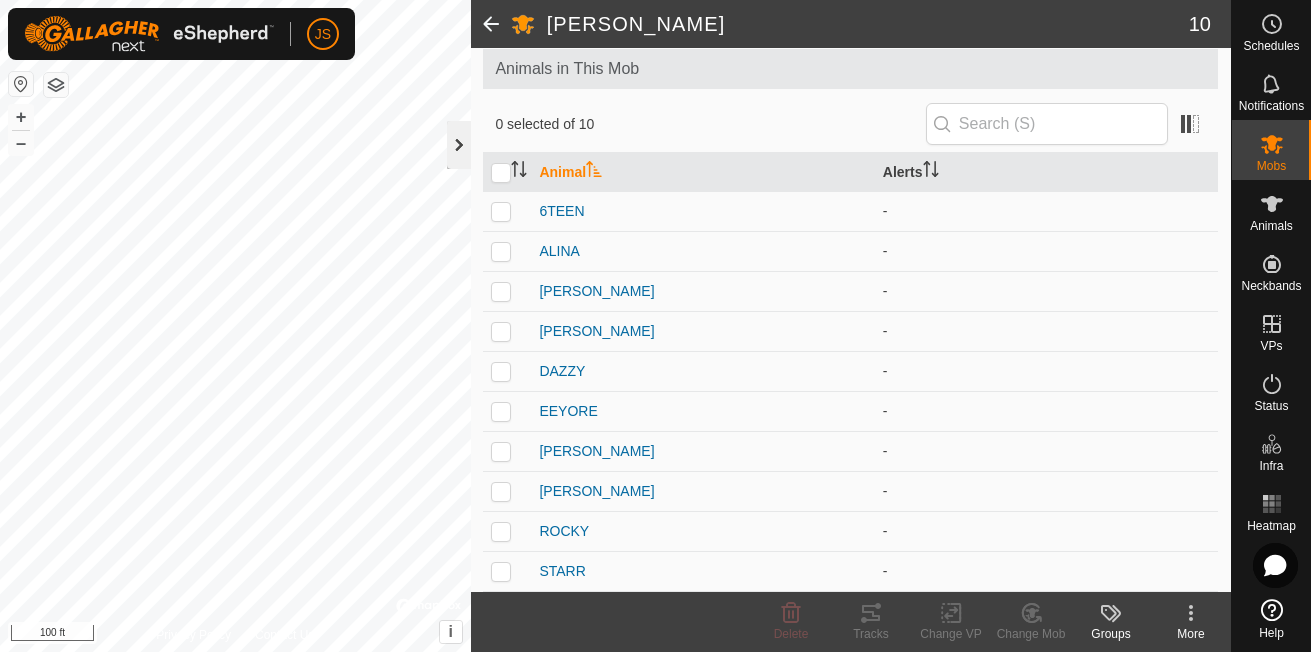 click 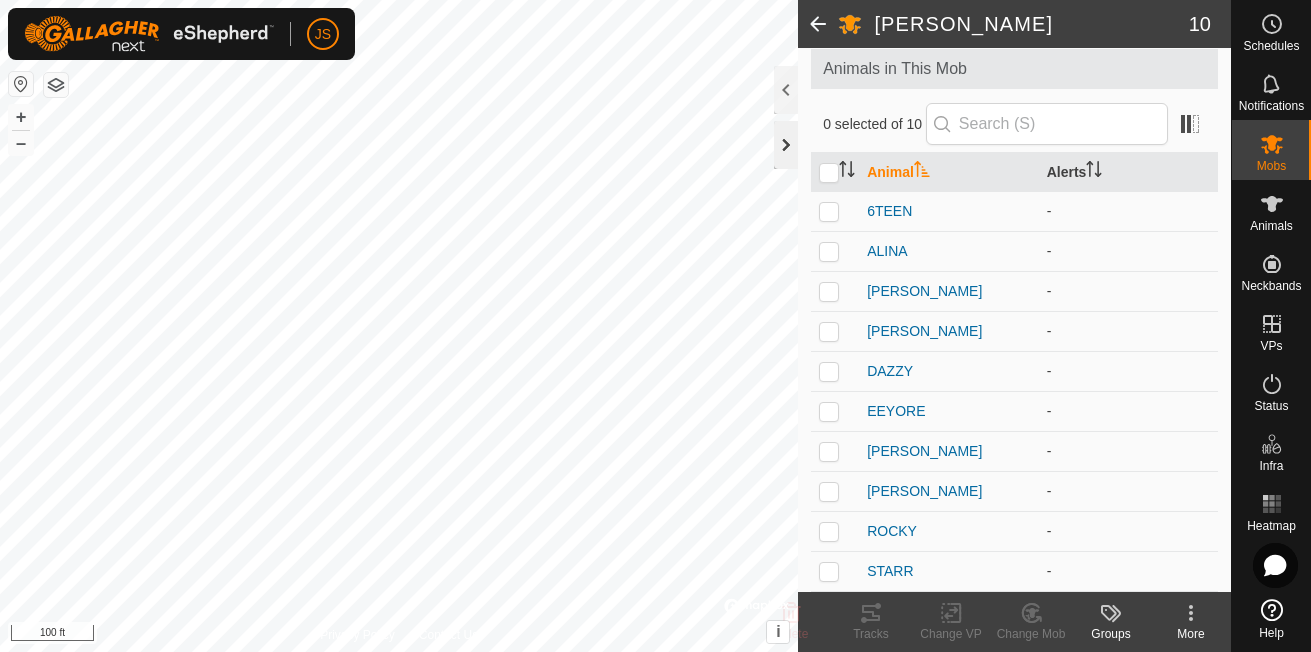 click 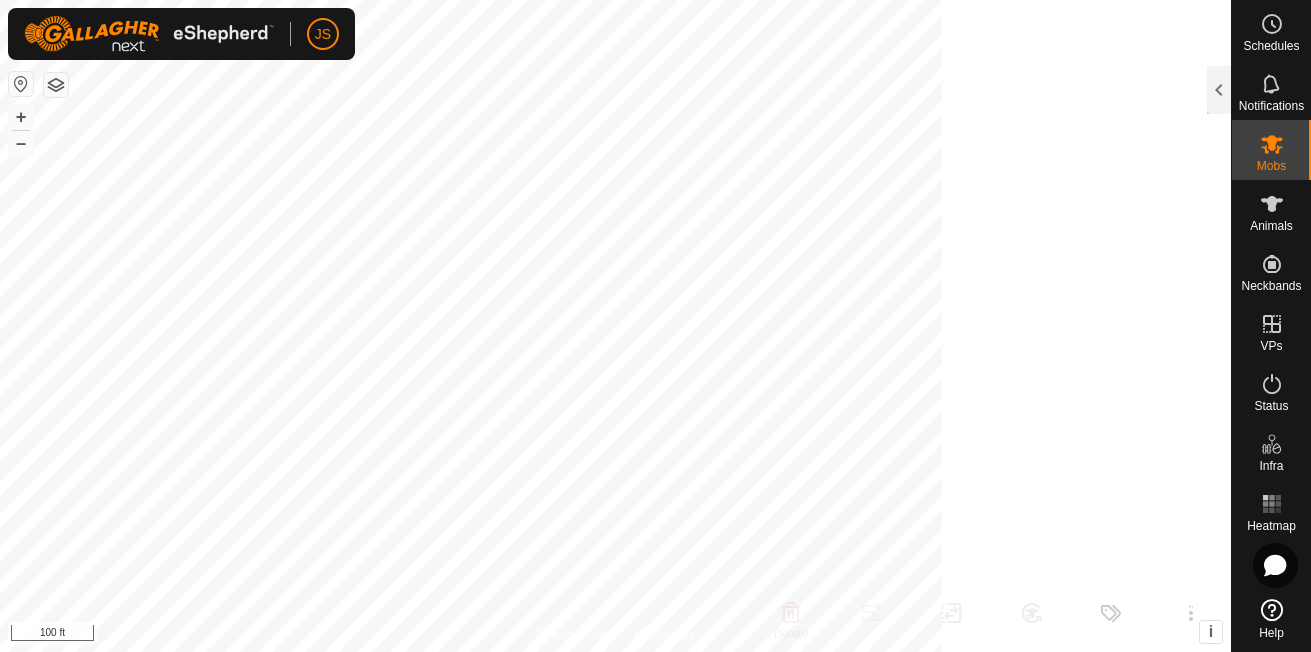 scroll, scrollTop: 133, scrollLeft: 0, axis: vertical 